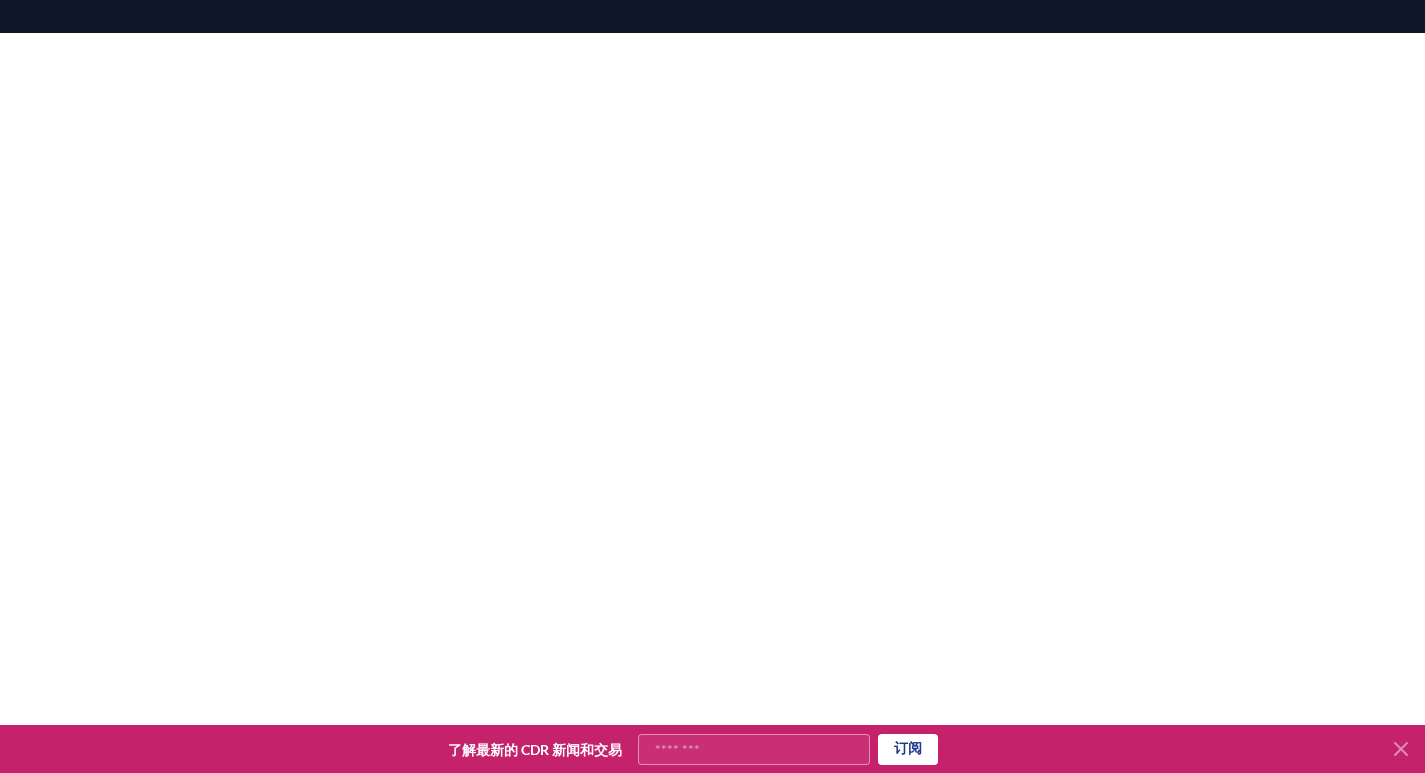 scroll, scrollTop: 300, scrollLeft: 0, axis: vertical 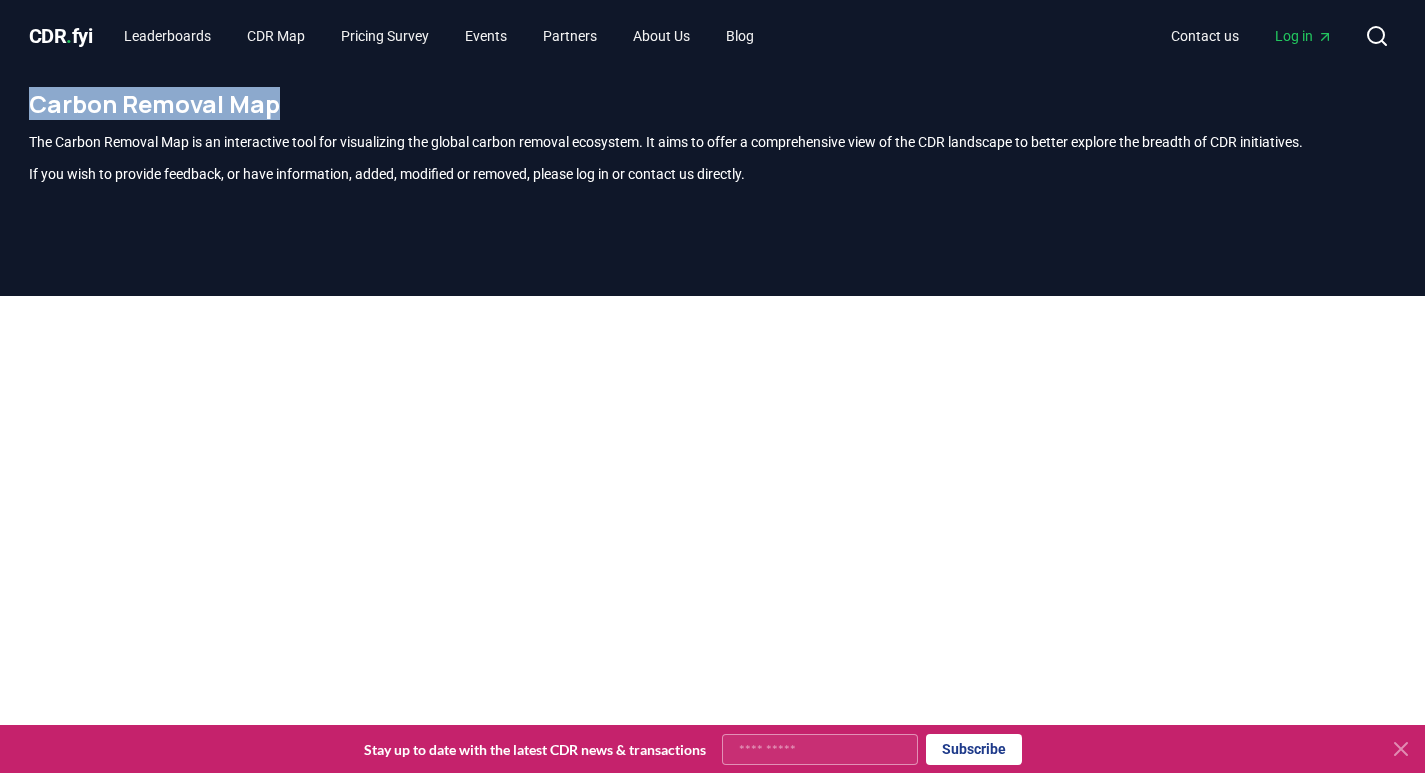drag, startPoint x: 29, startPoint y: 108, endPoint x: 266, endPoint y: 105, distance: 237.01898 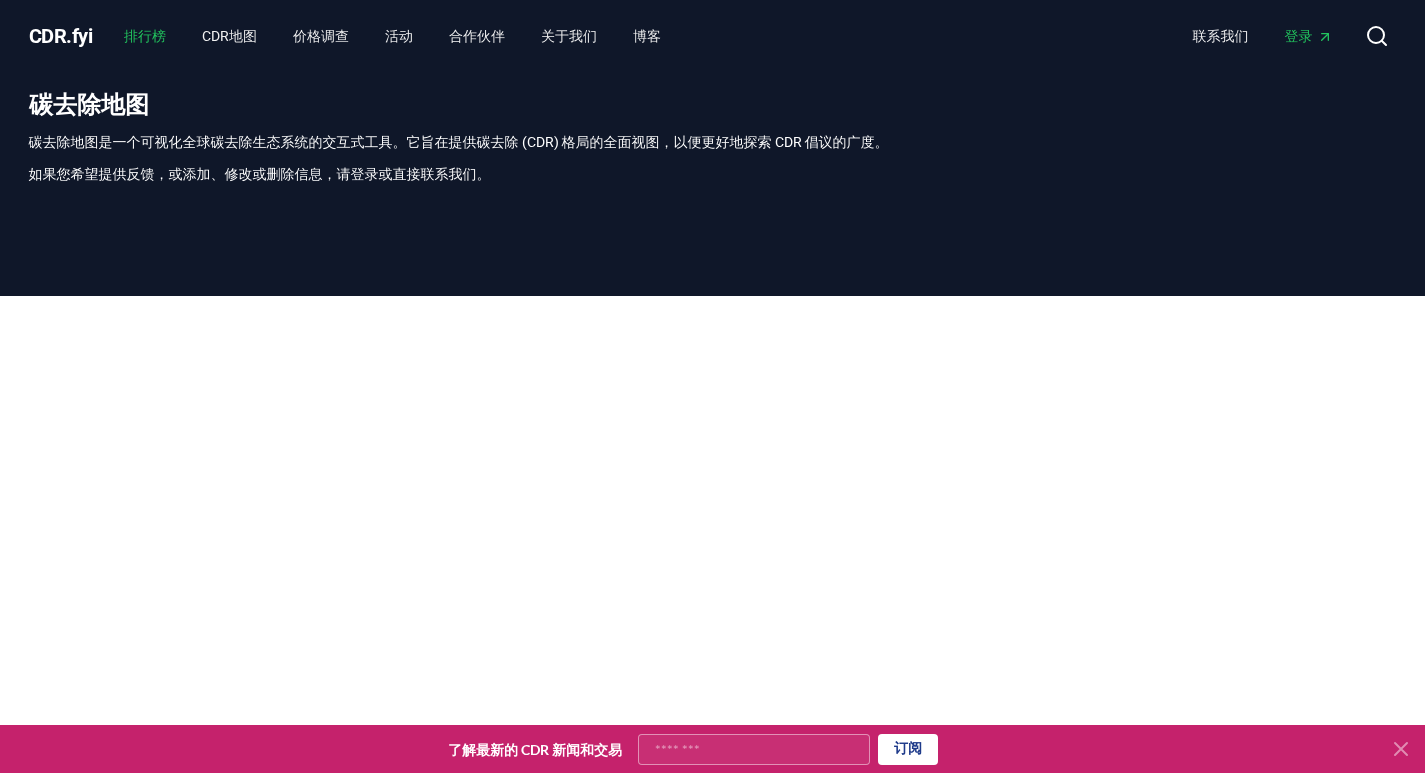 click on "排行榜" at bounding box center [145, 36] 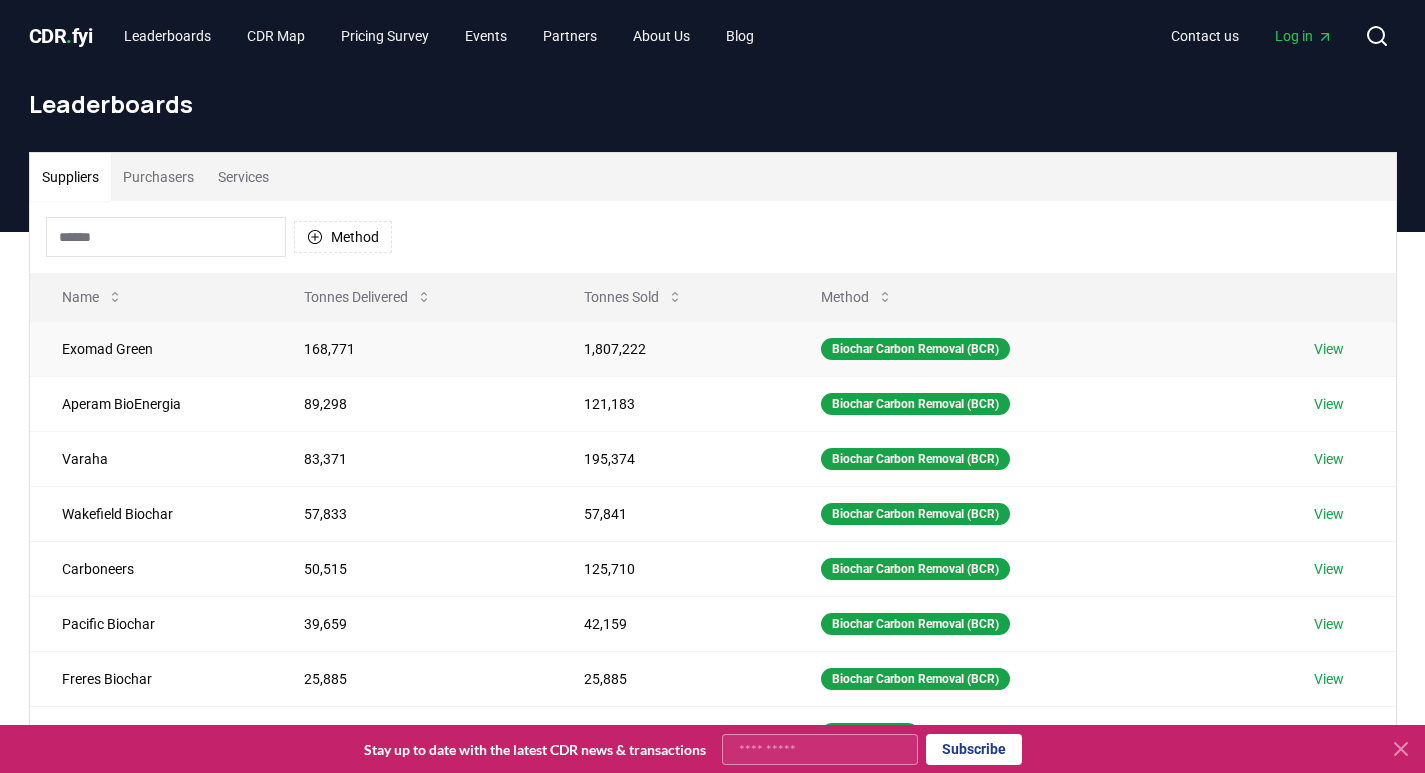 click on "Exomad Green" at bounding box center (151, 348) 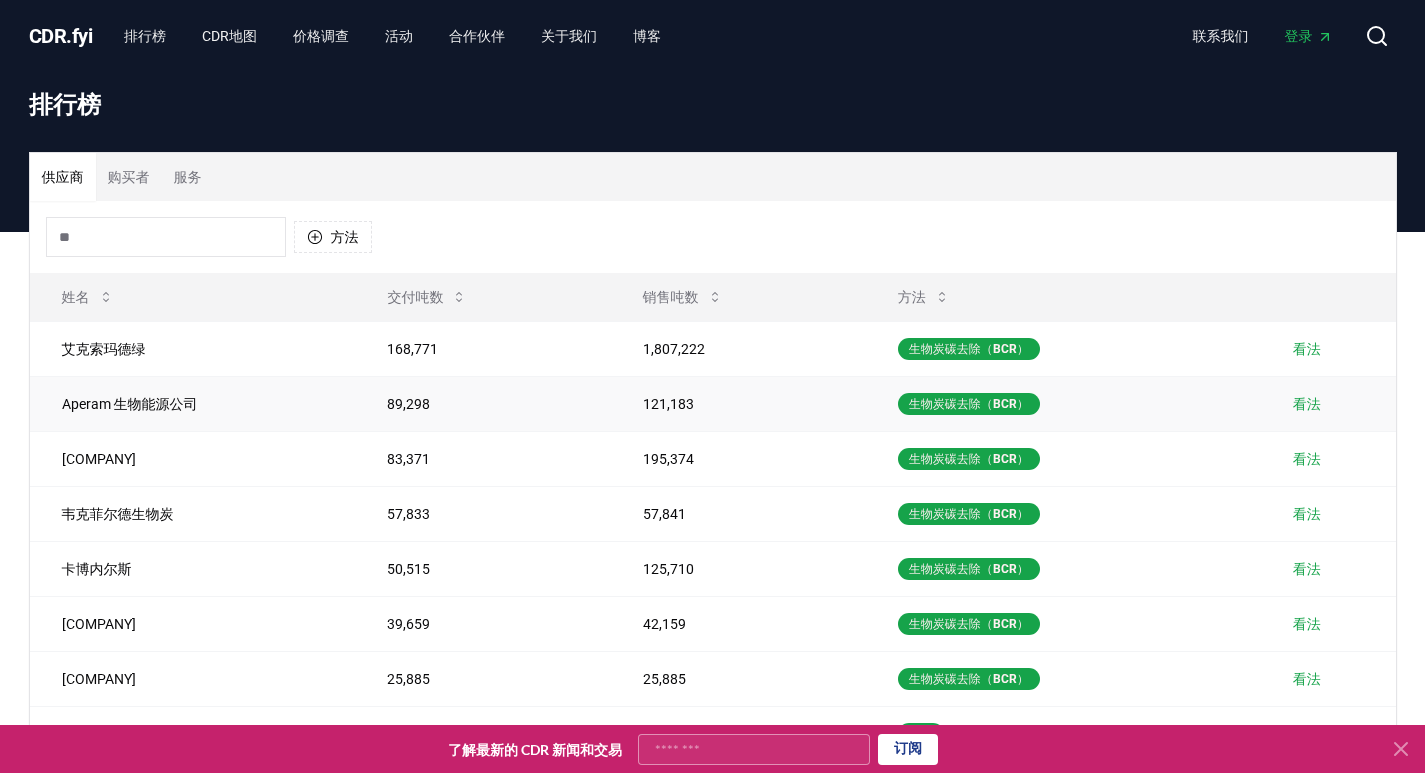 click on "Aperam 生物能源公司" at bounding box center (130, 404) 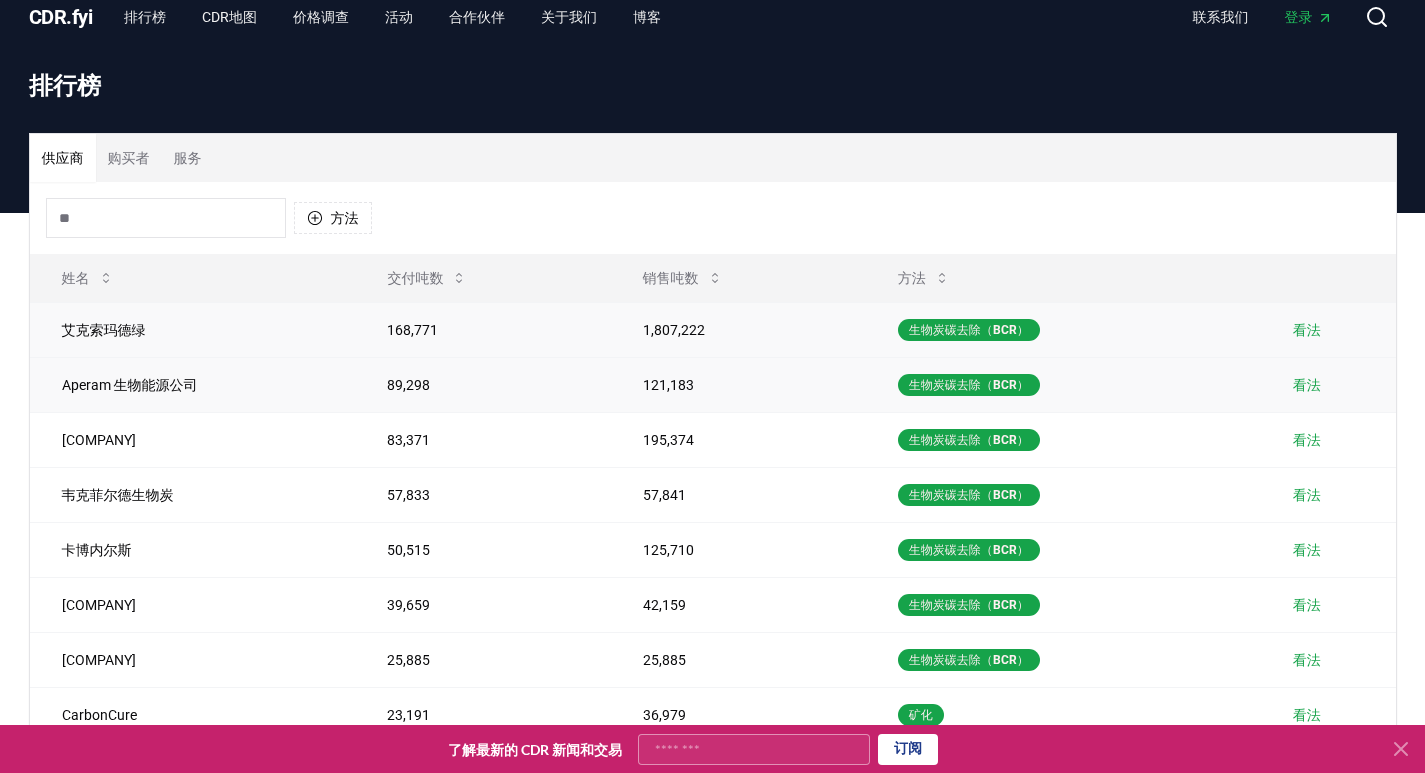 scroll, scrollTop: 0, scrollLeft: 0, axis: both 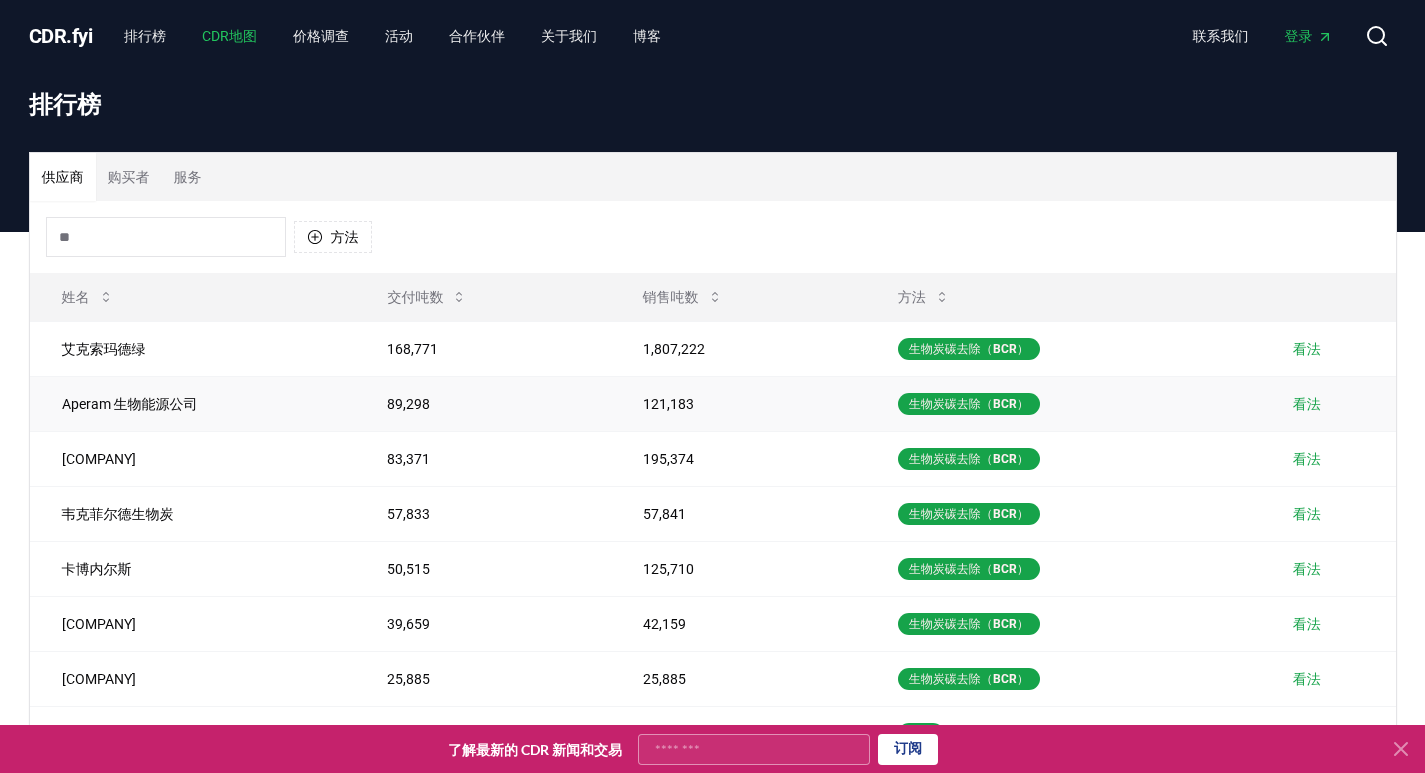 click on "CDR地图" at bounding box center [229, 36] 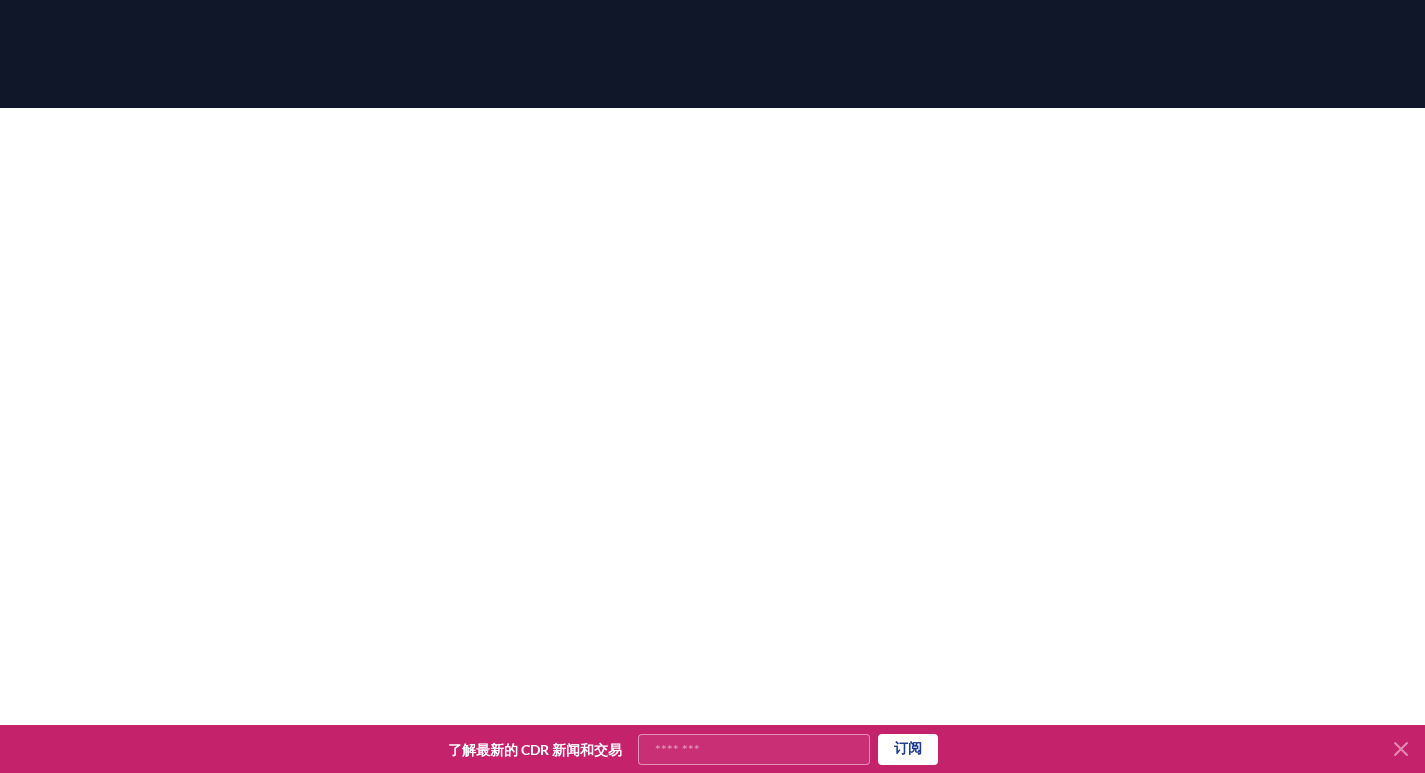scroll, scrollTop: 0, scrollLeft: 0, axis: both 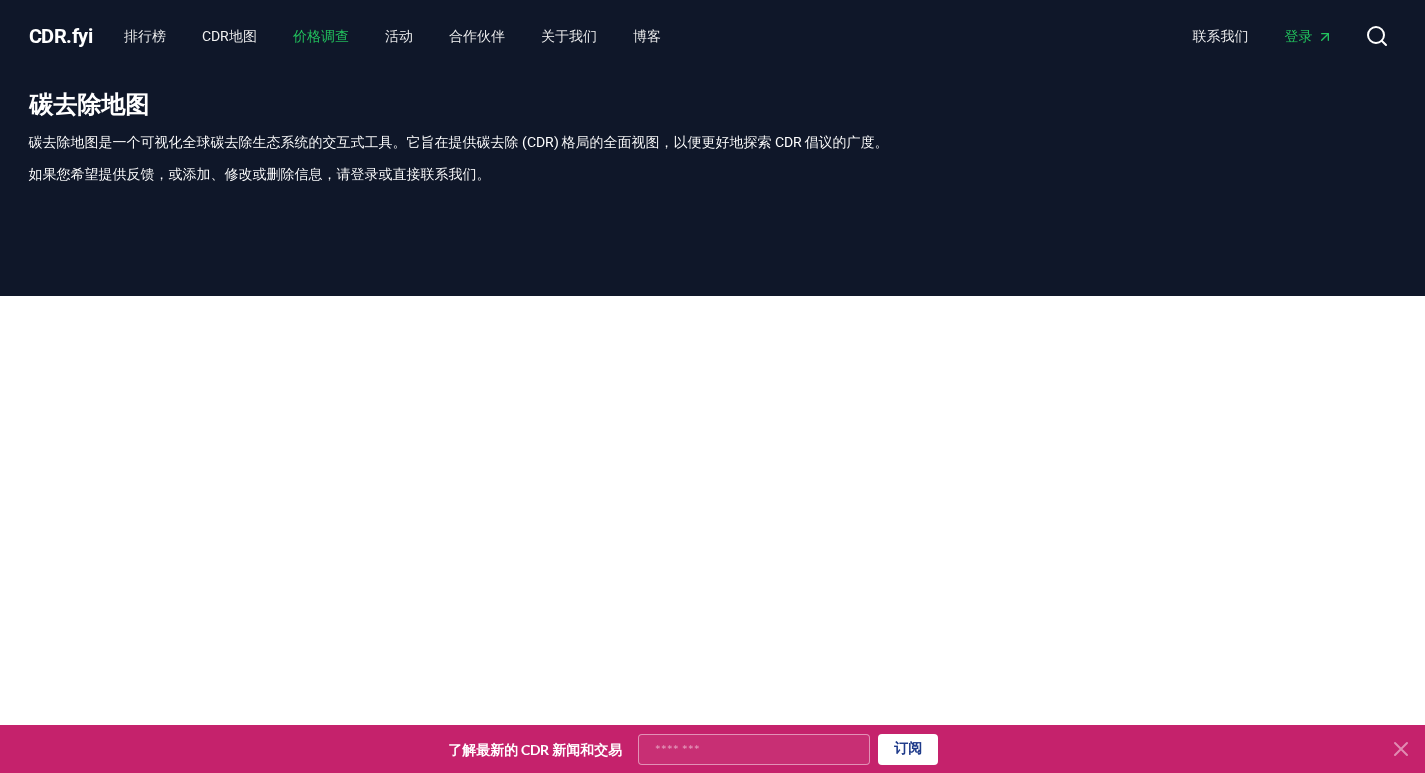 click on "价格调查" at bounding box center (321, 36) 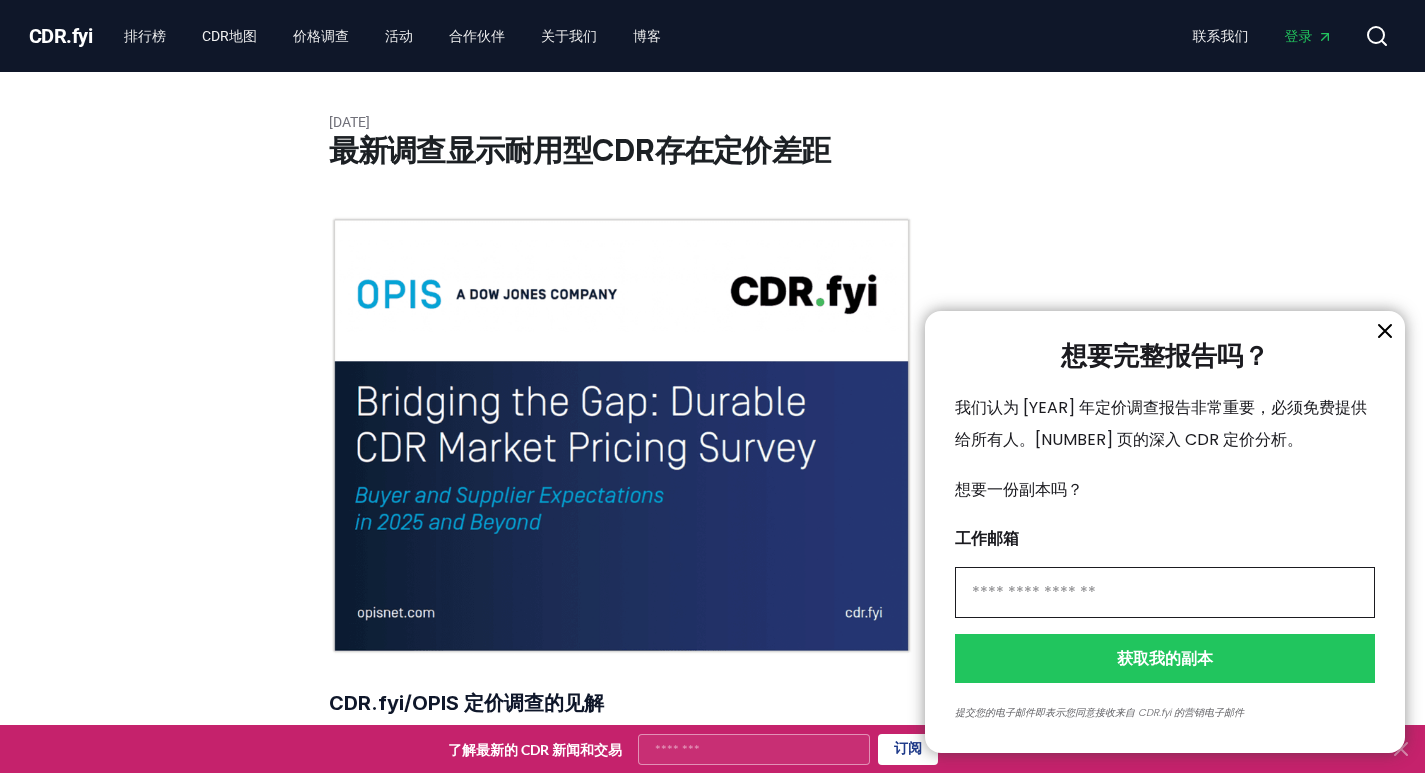 click 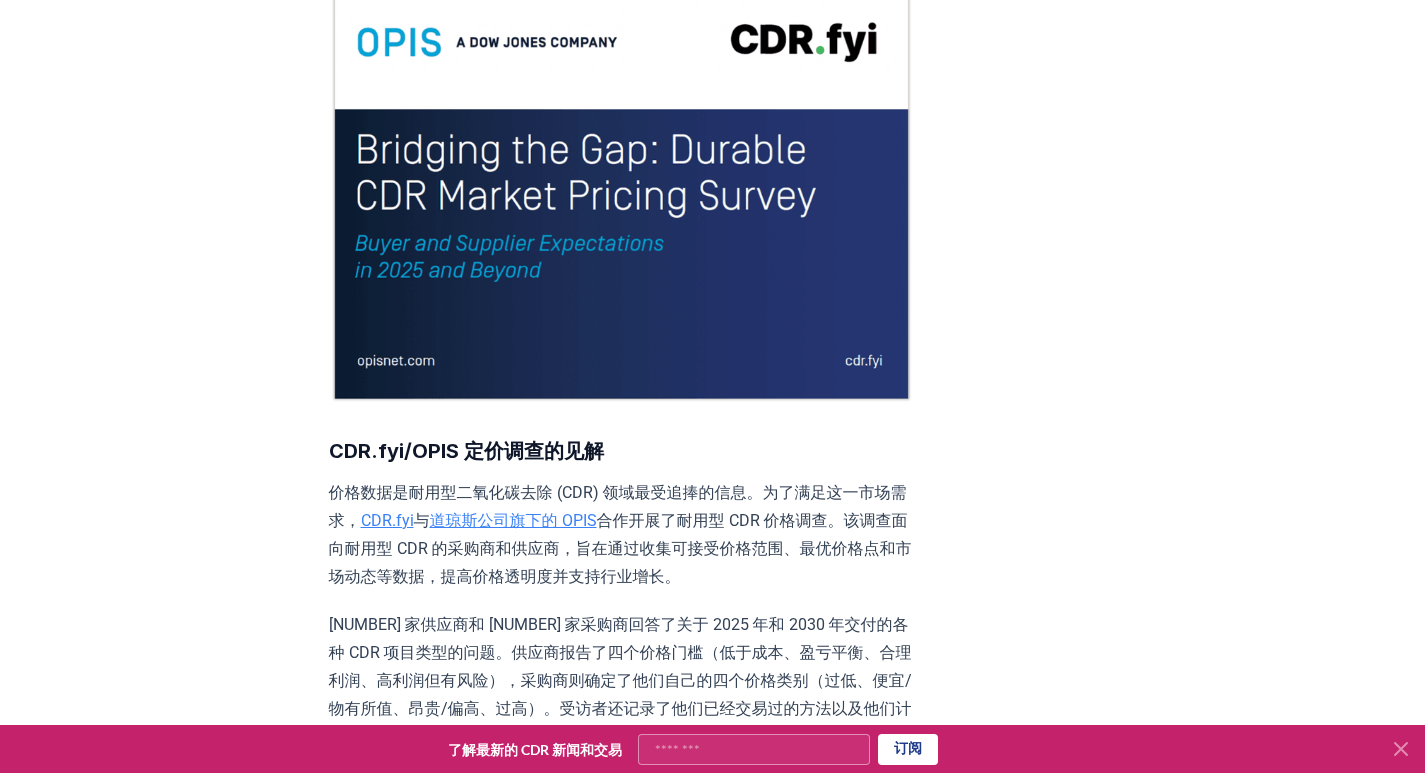 scroll, scrollTop: 0, scrollLeft: 0, axis: both 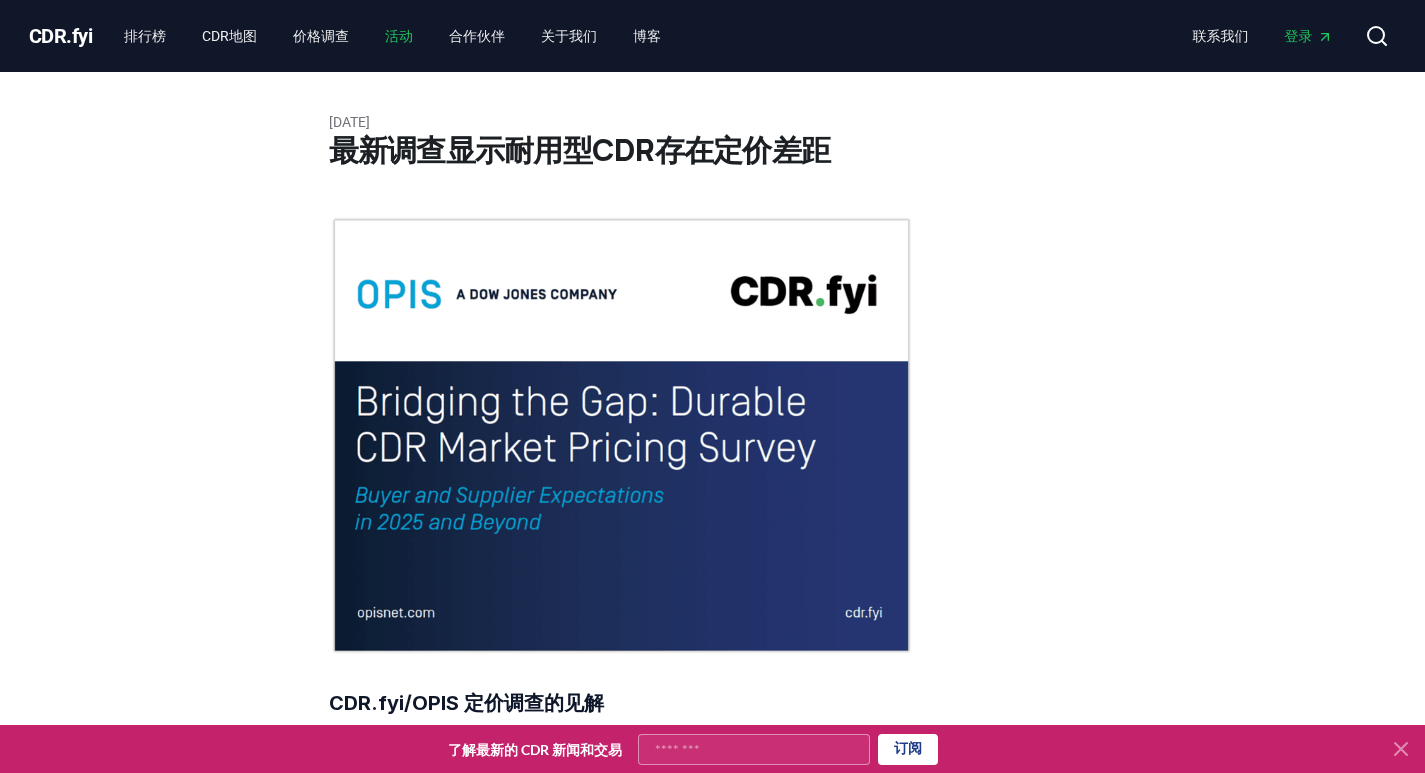 click on "活动" at bounding box center (399, 36) 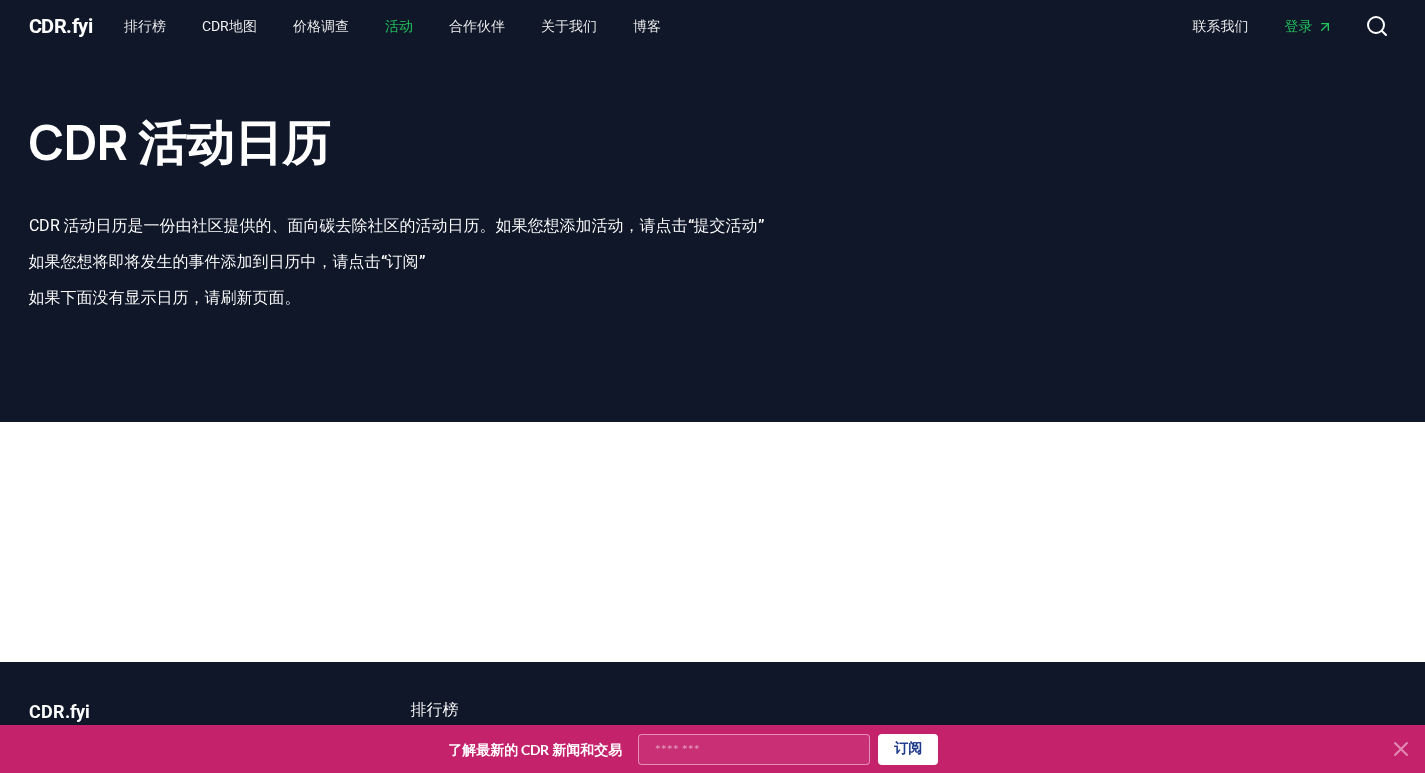 scroll, scrollTop: 0, scrollLeft: 0, axis: both 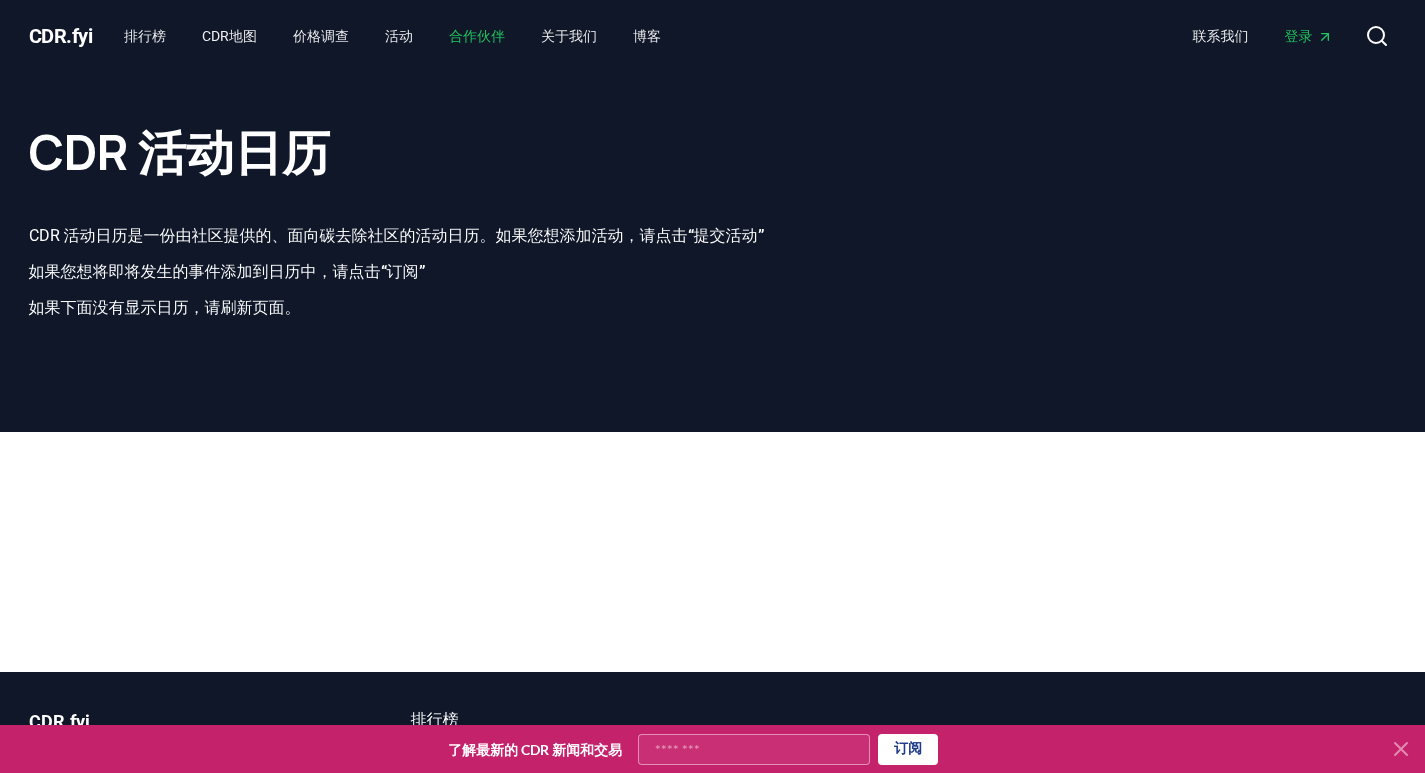 click on "合作伙伴" at bounding box center [477, 36] 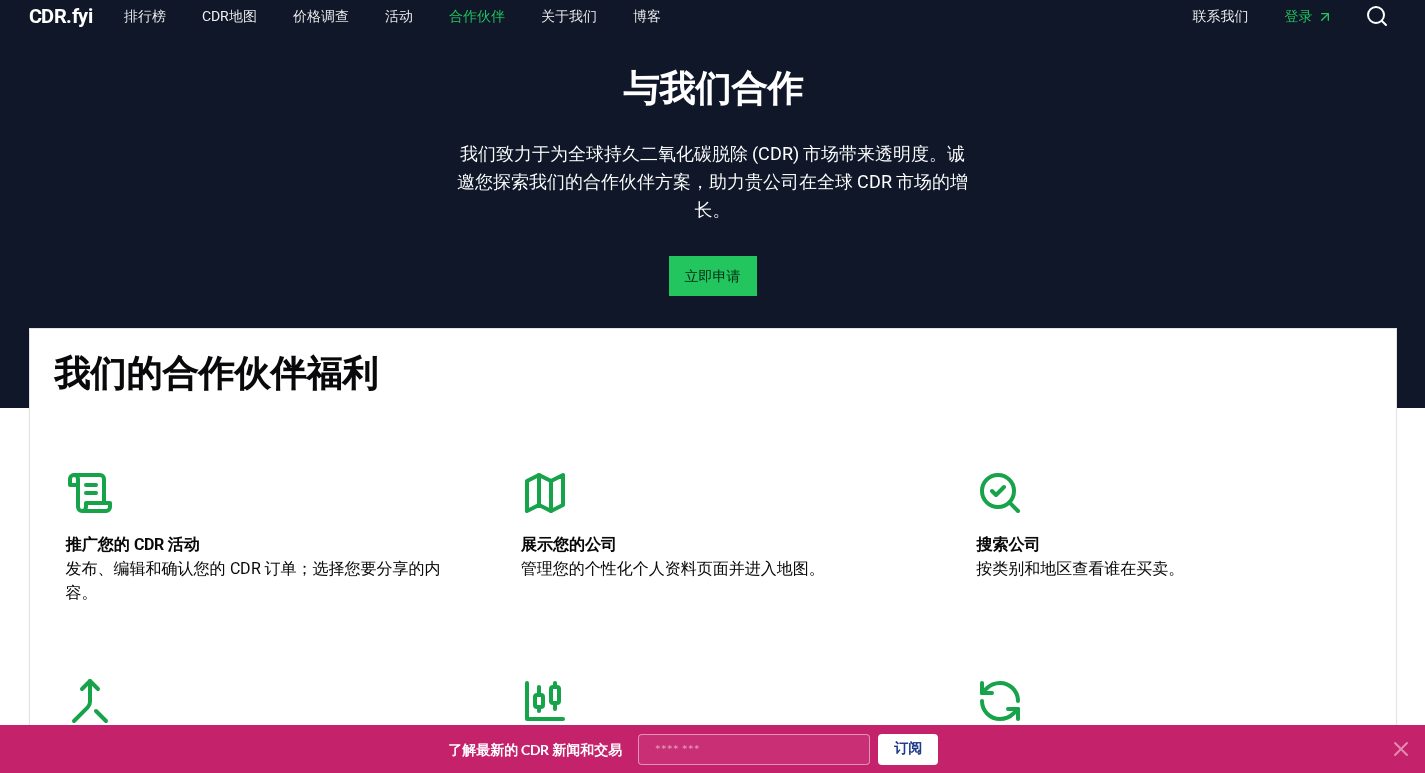 scroll, scrollTop: 0, scrollLeft: 0, axis: both 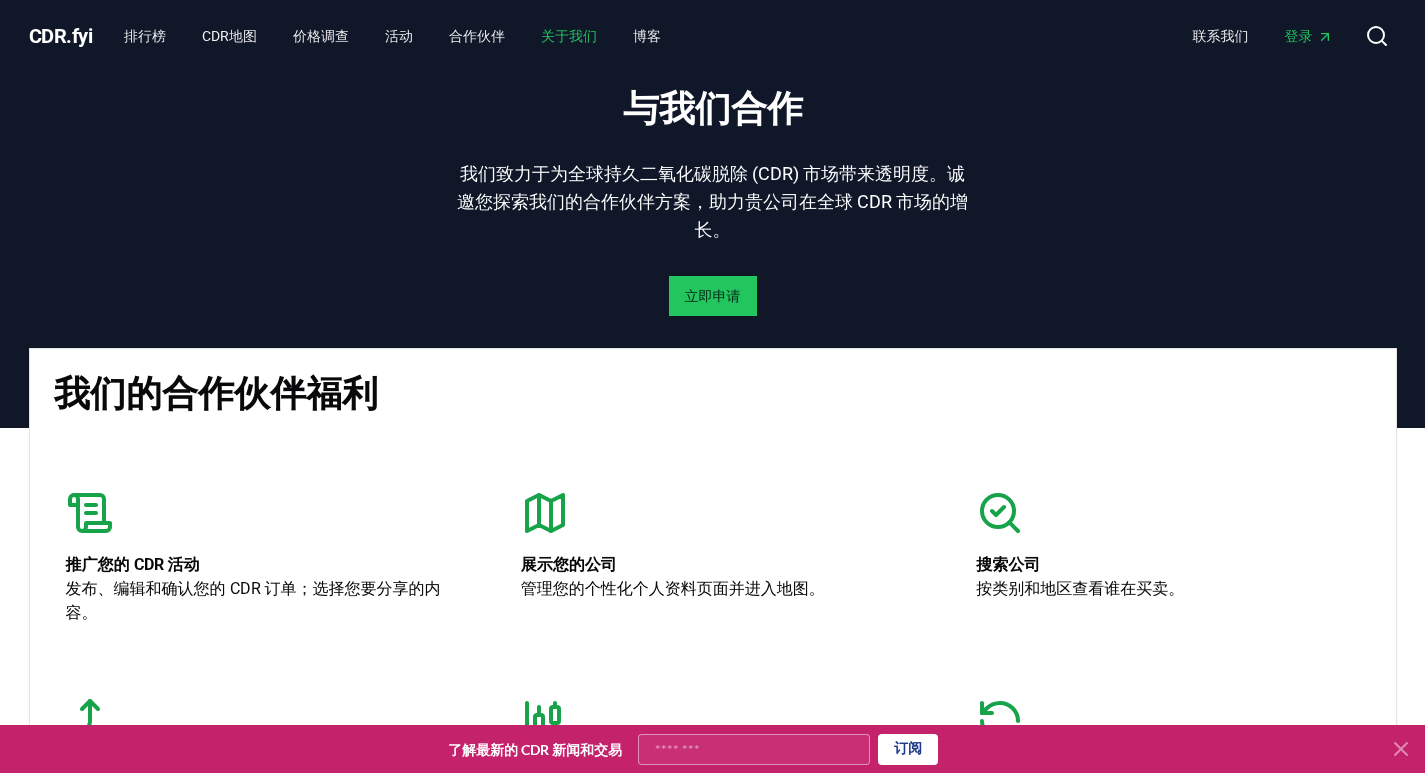click on "关于我们" at bounding box center [569, 36] 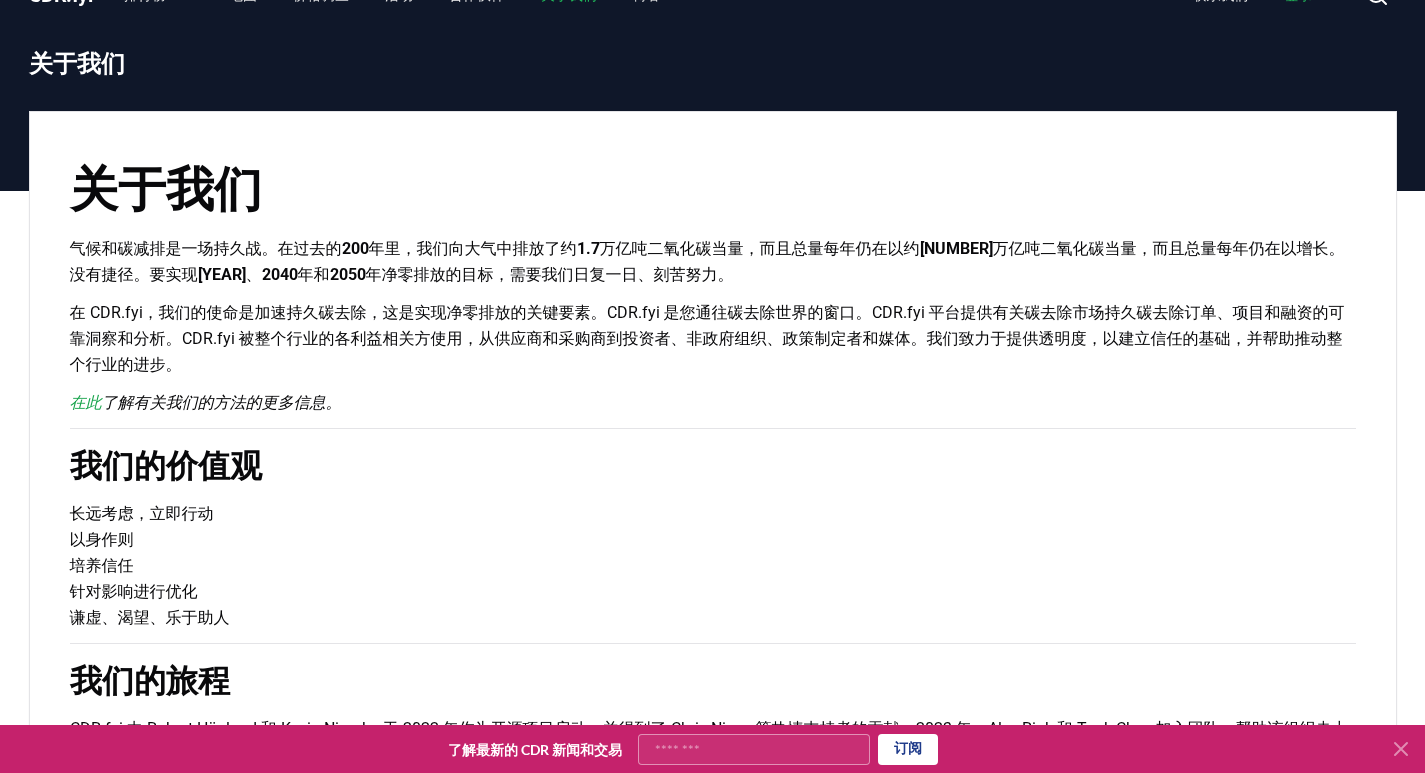 scroll, scrollTop: 0, scrollLeft: 0, axis: both 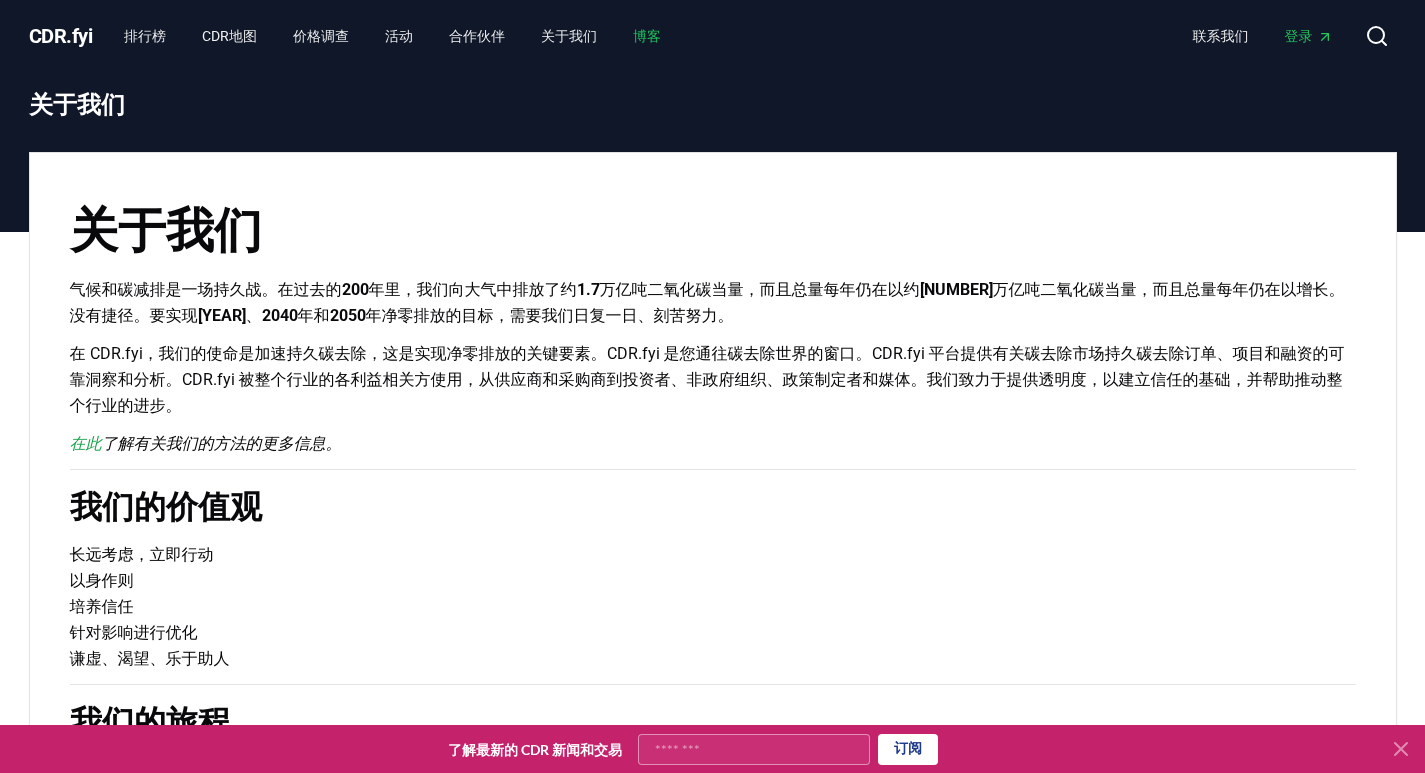 click on "博客" at bounding box center [647, 36] 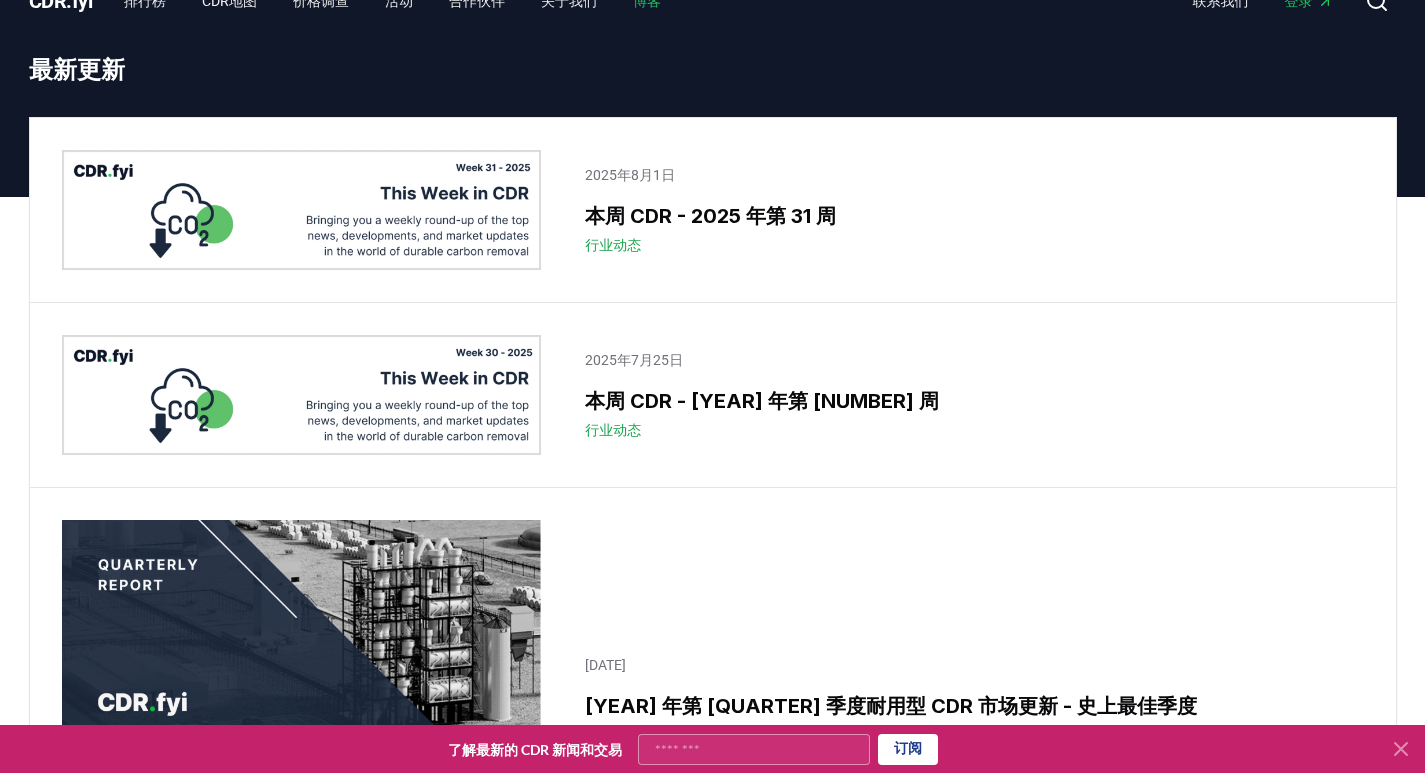 scroll, scrollTop: 0, scrollLeft: 0, axis: both 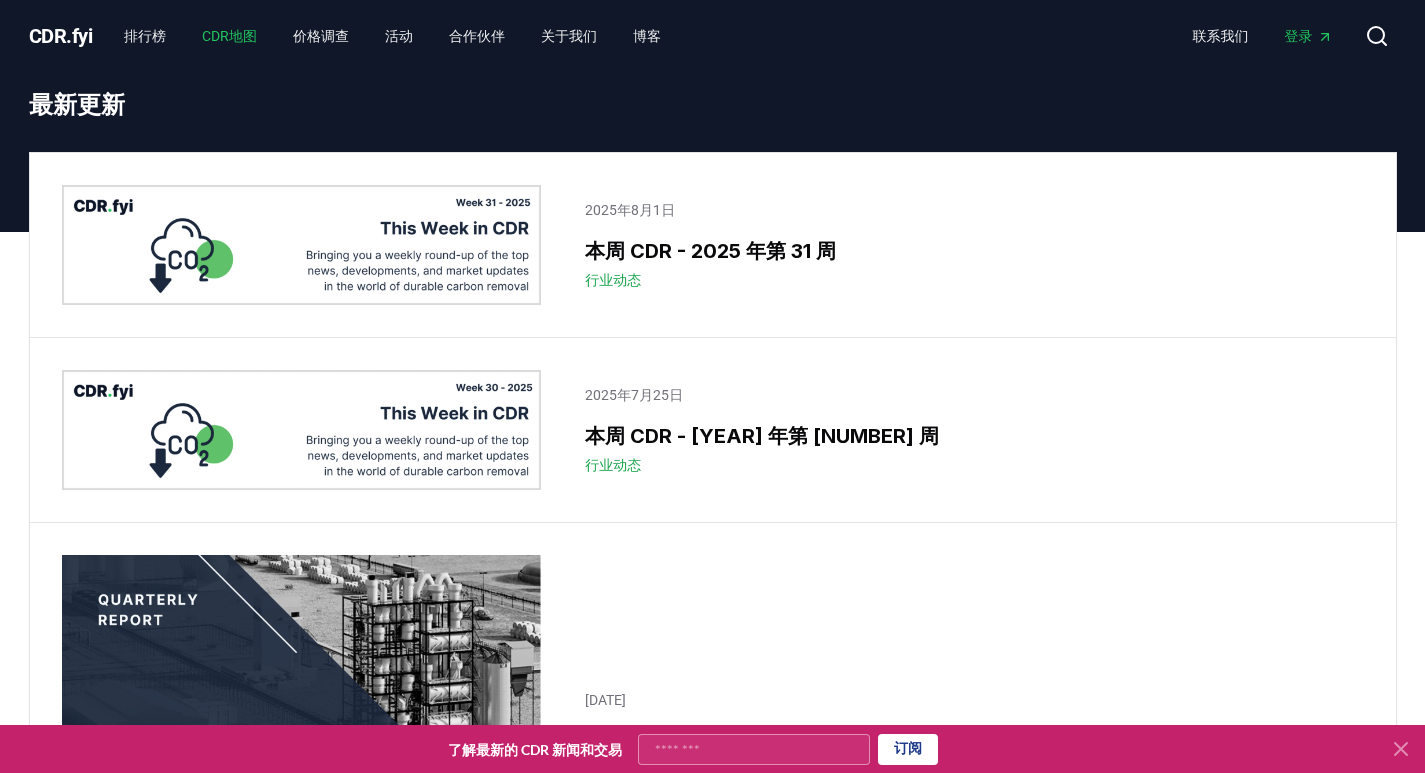 click on "CDR地图" at bounding box center [229, 36] 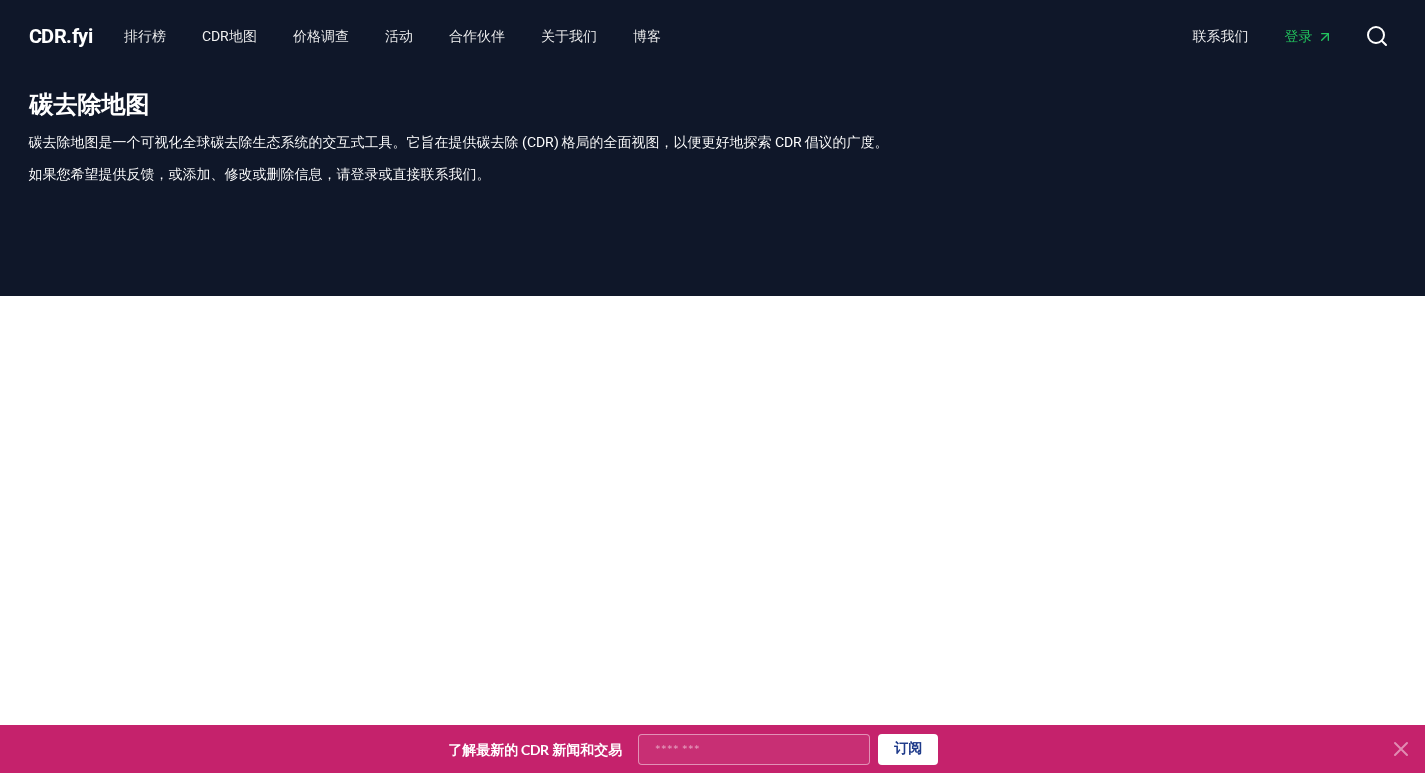 scroll, scrollTop: 588, scrollLeft: 0, axis: vertical 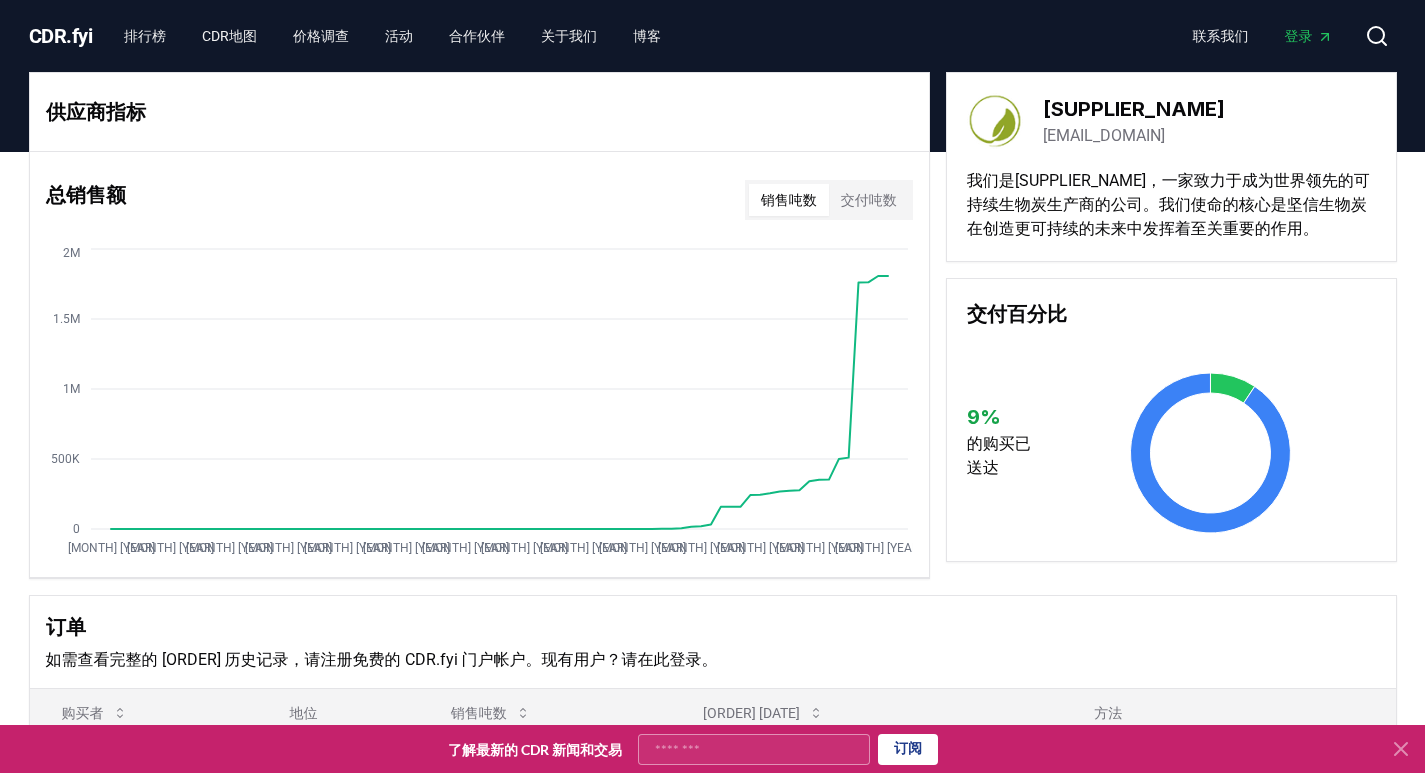 click on "交付吨数" at bounding box center [869, 200] 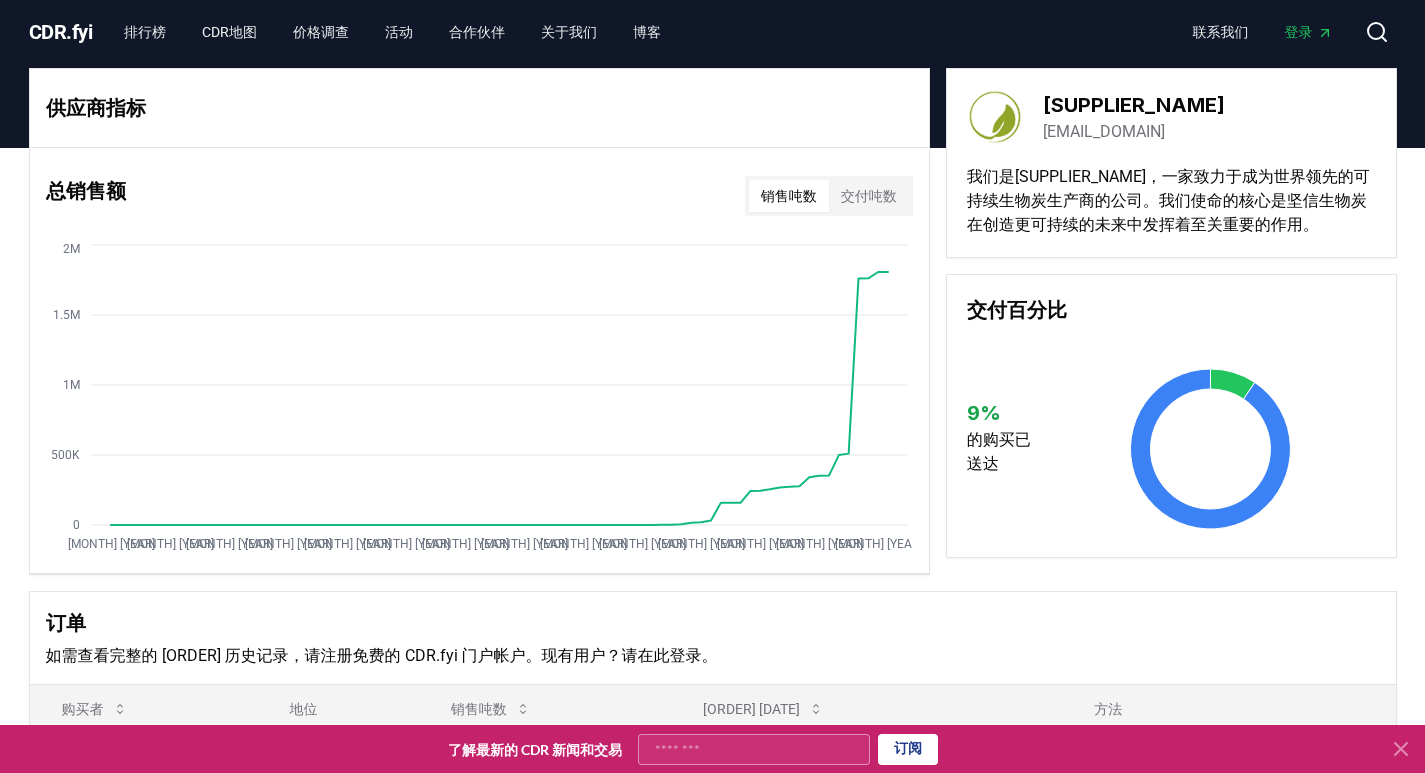 scroll, scrollTop: 0, scrollLeft: 0, axis: both 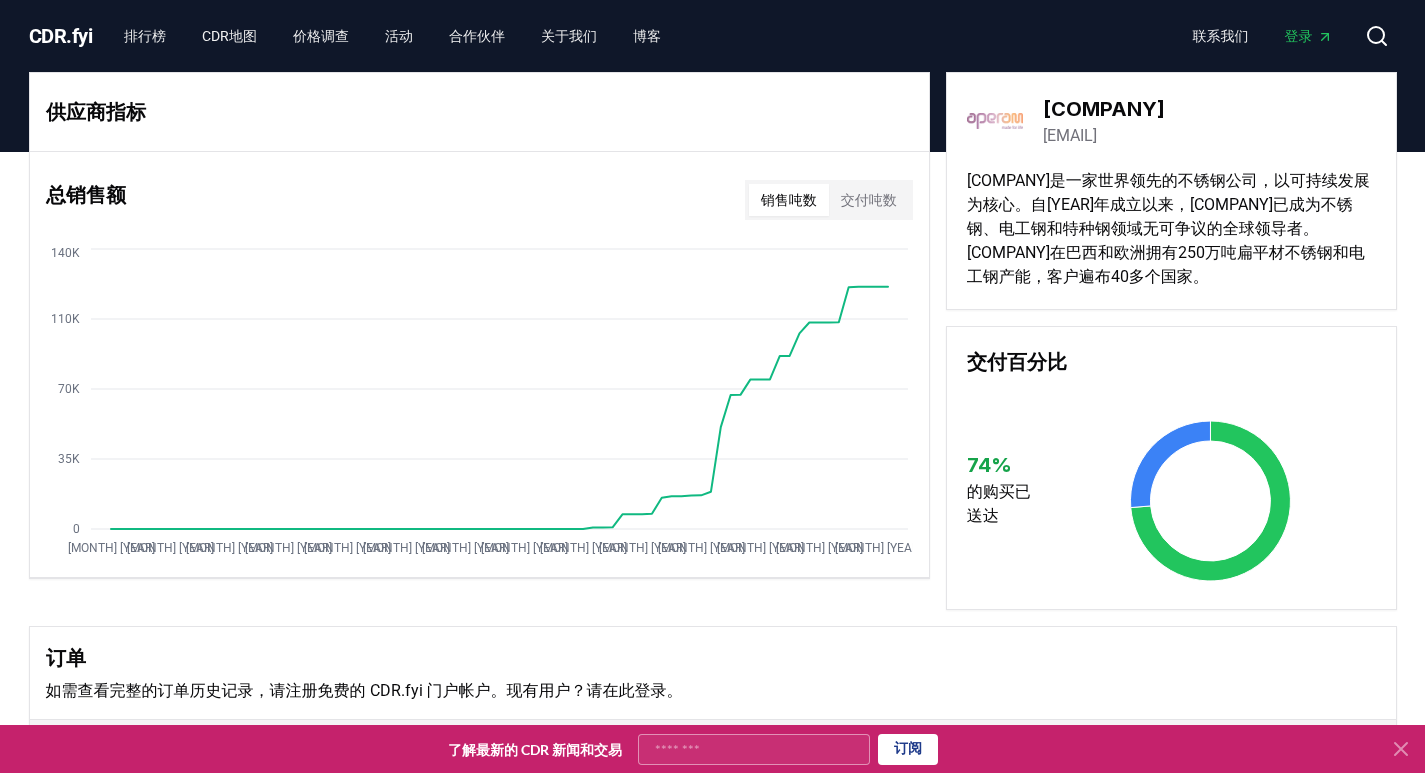 click at bounding box center [995, 121] 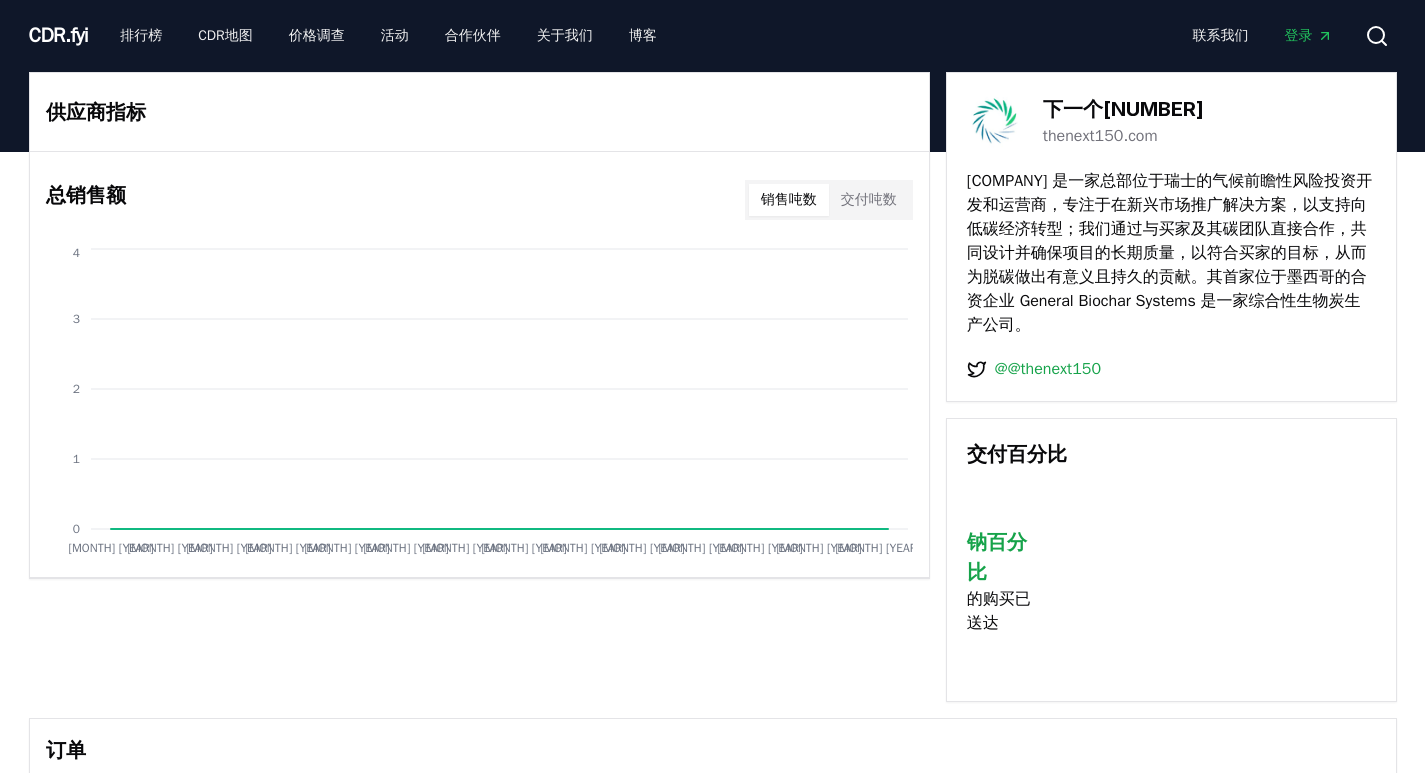 scroll, scrollTop: 0, scrollLeft: 0, axis: both 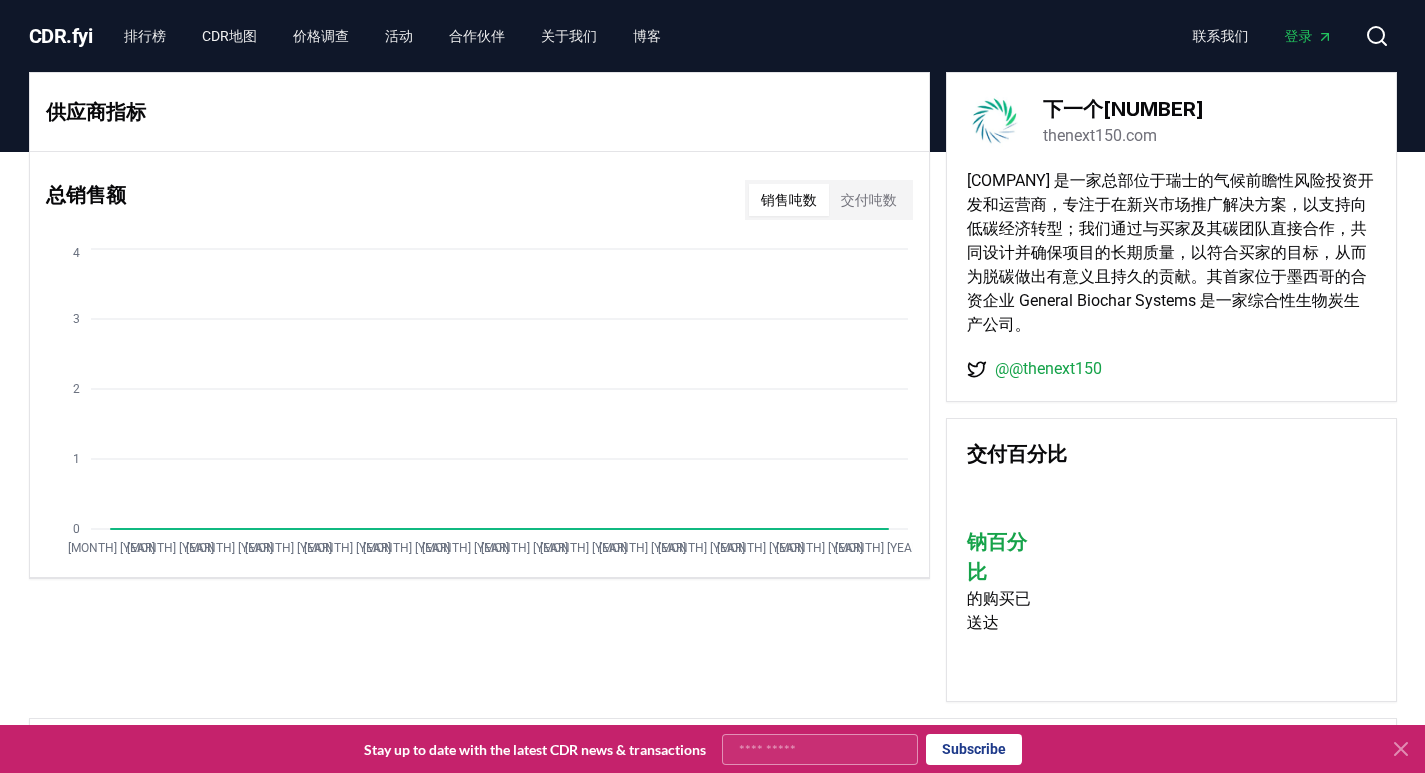 click on "交付吨数" at bounding box center (869, 200) 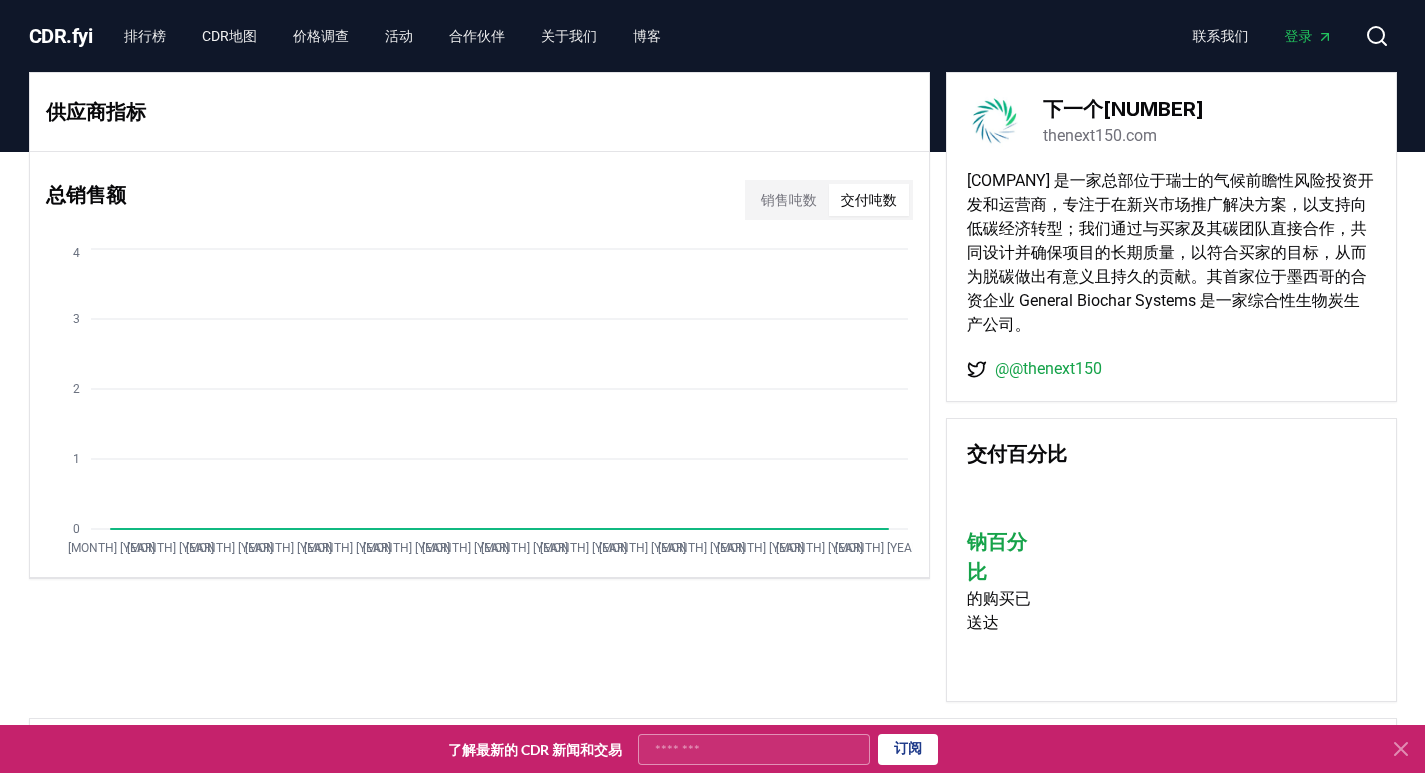 click on "销售吨数" at bounding box center (789, 200) 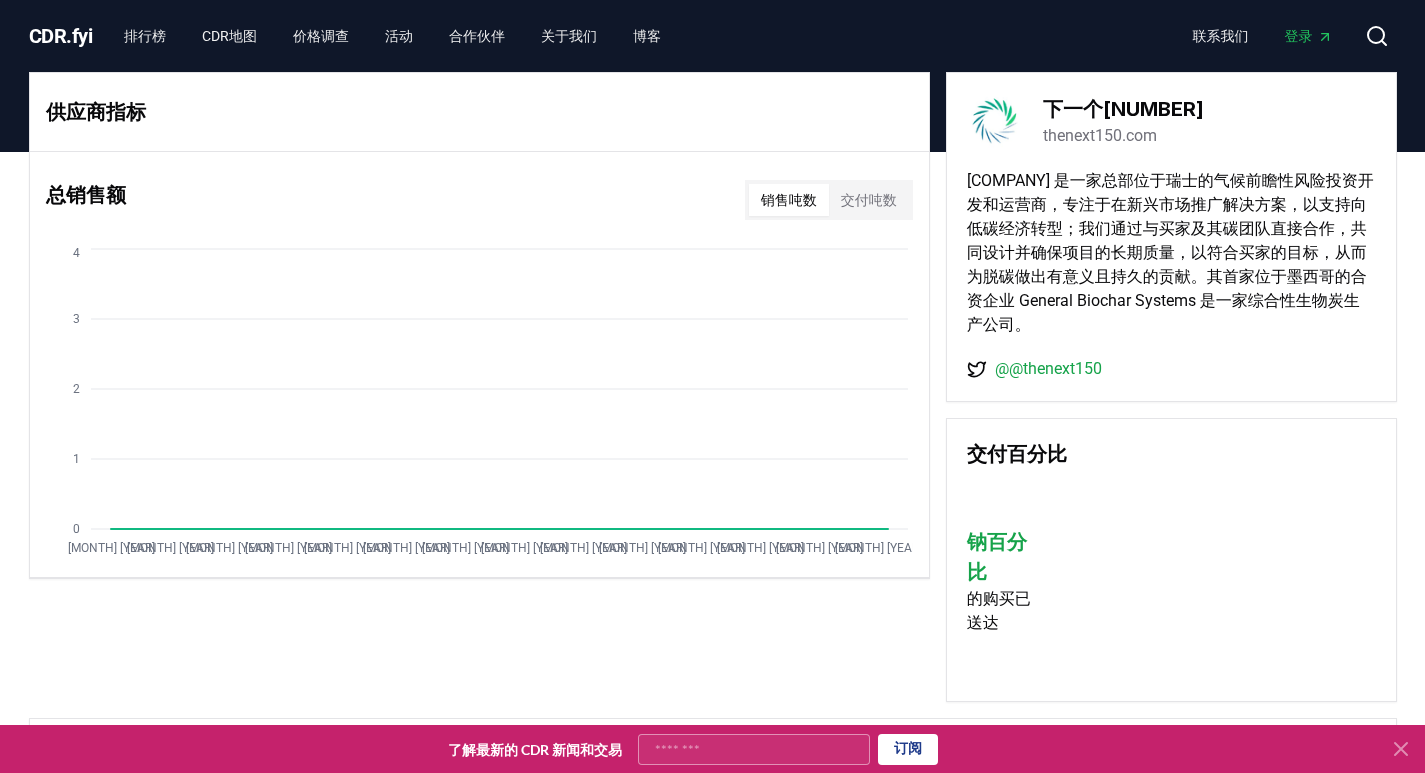 drag, startPoint x: 855, startPoint y: 161, endPoint x: 854, endPoint y: 197, distance: 36.013885 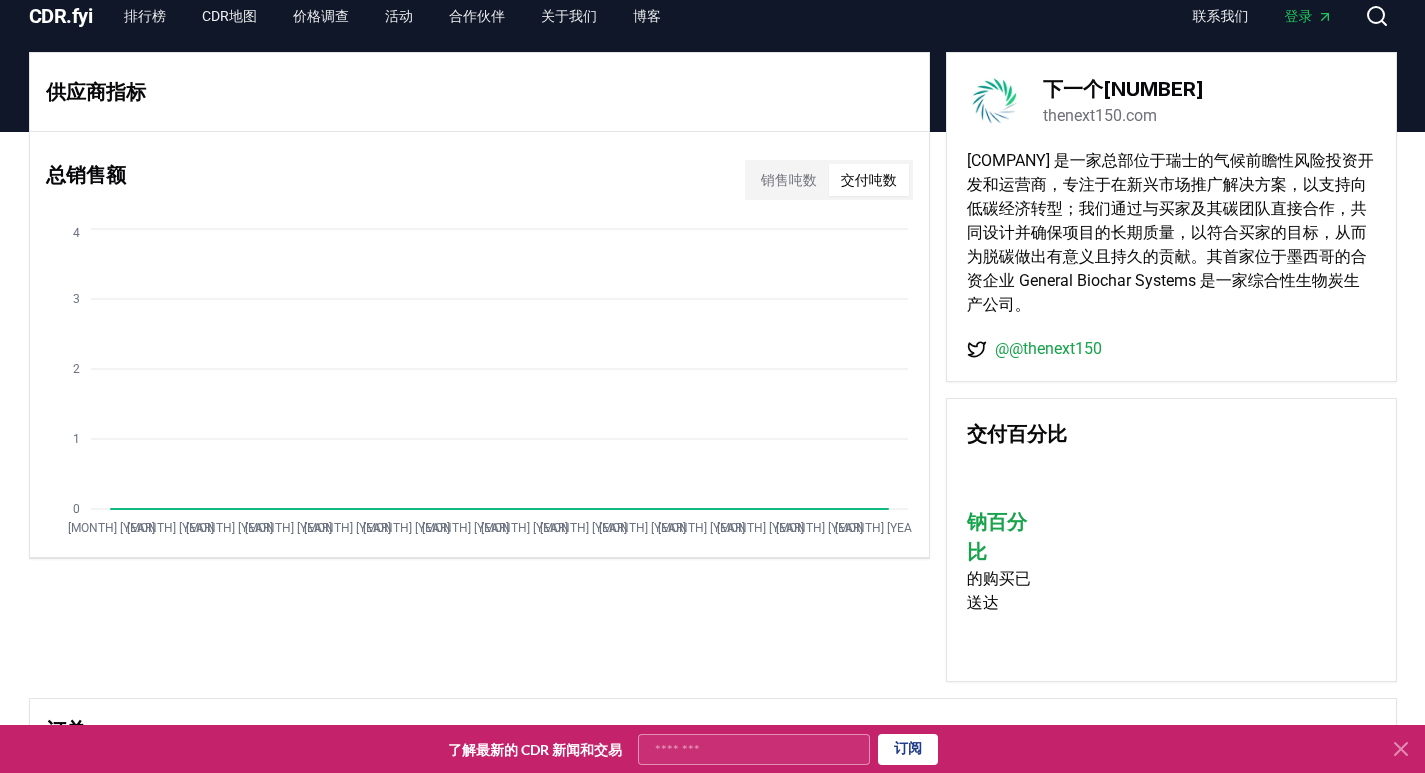 scroll, scrollTop: 0, scrollLeft: 0, axis: both 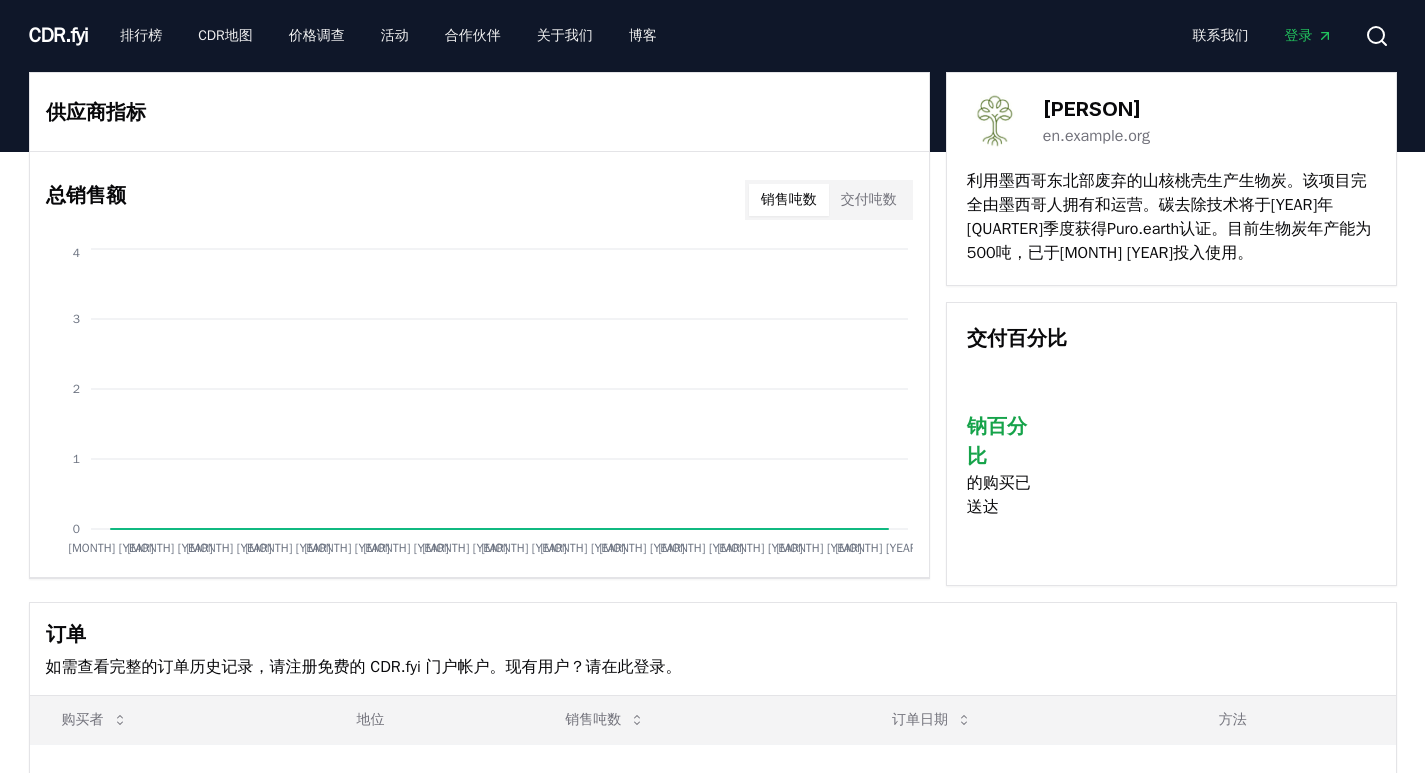 click on "交付吨数" at bounding box center (869, 199) 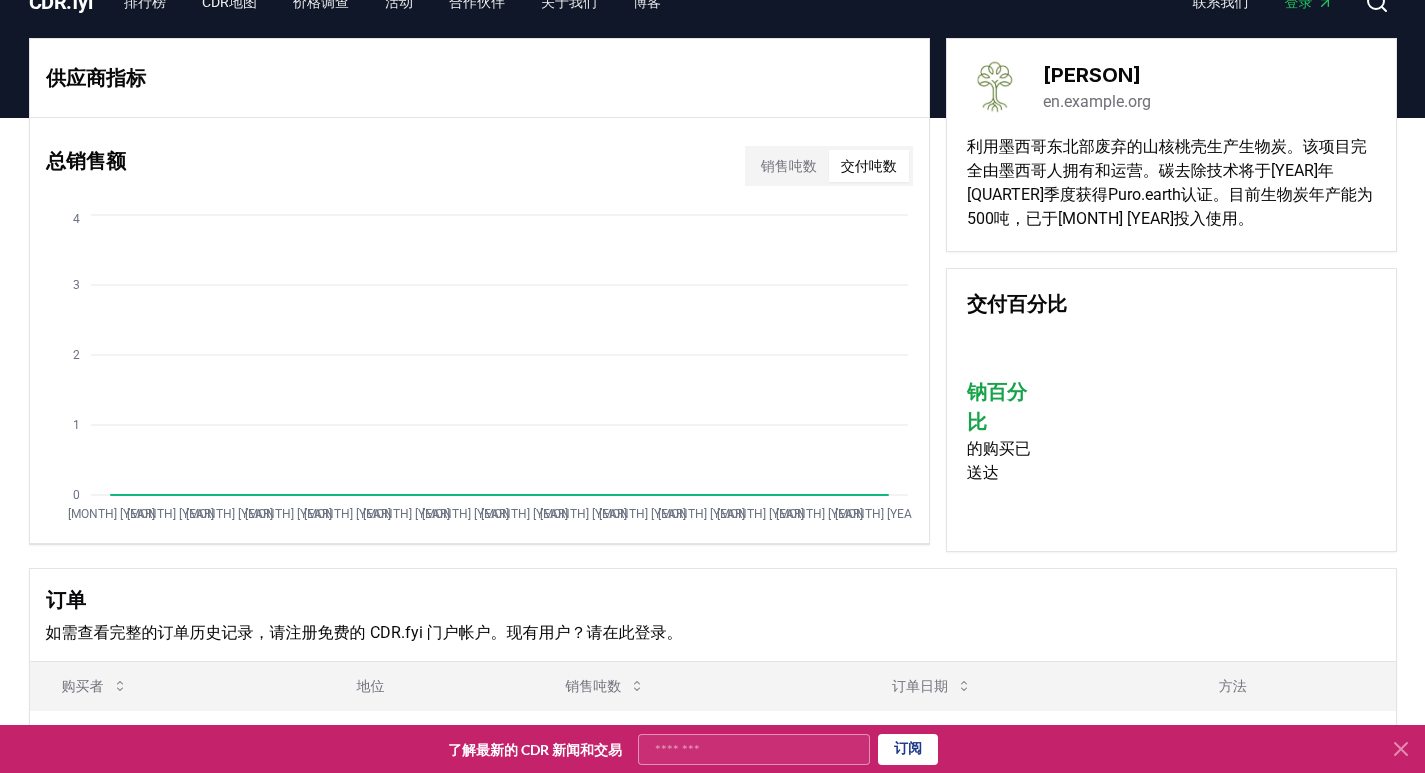 scroll, scrollTop: 0, scrollLeft: 0, axis: both 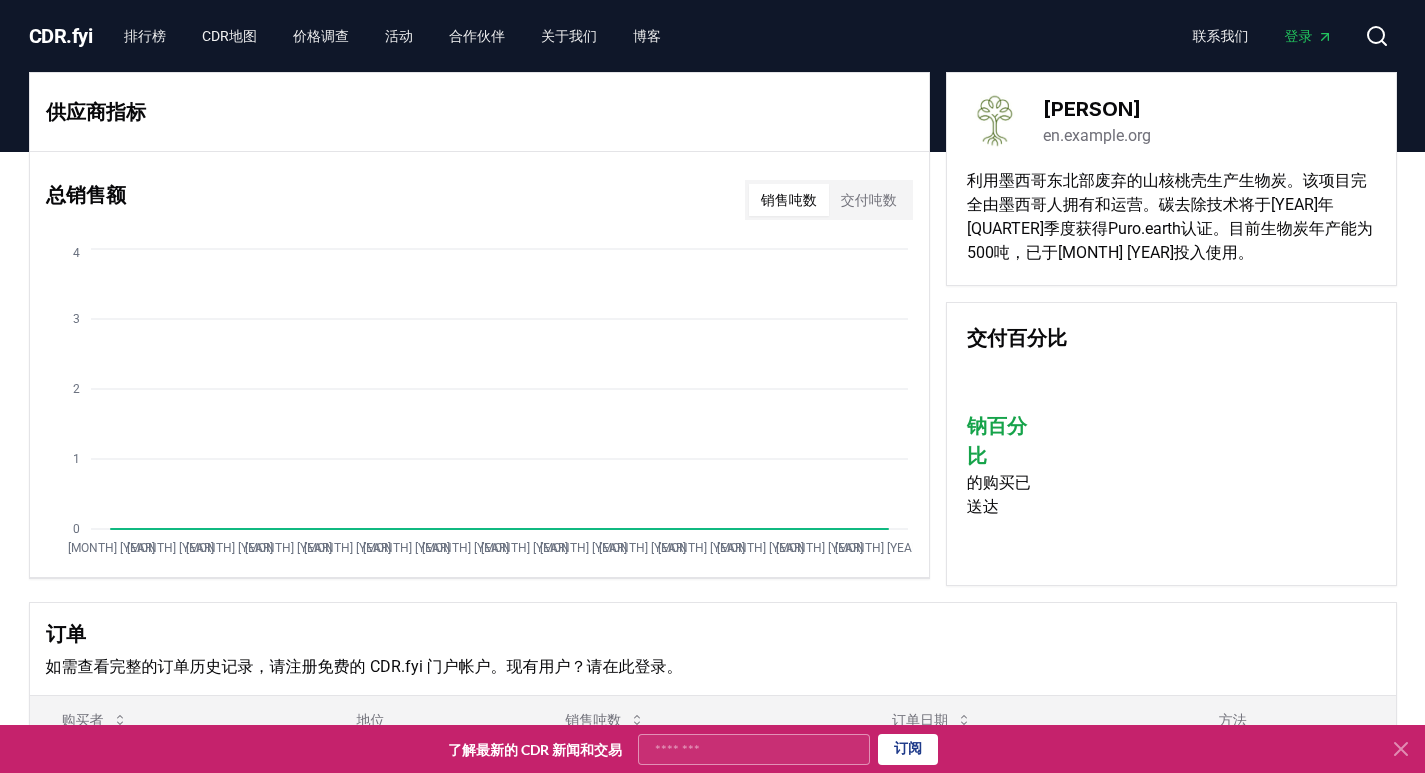 click on "销售吨数" at bounding box center [789, 200] 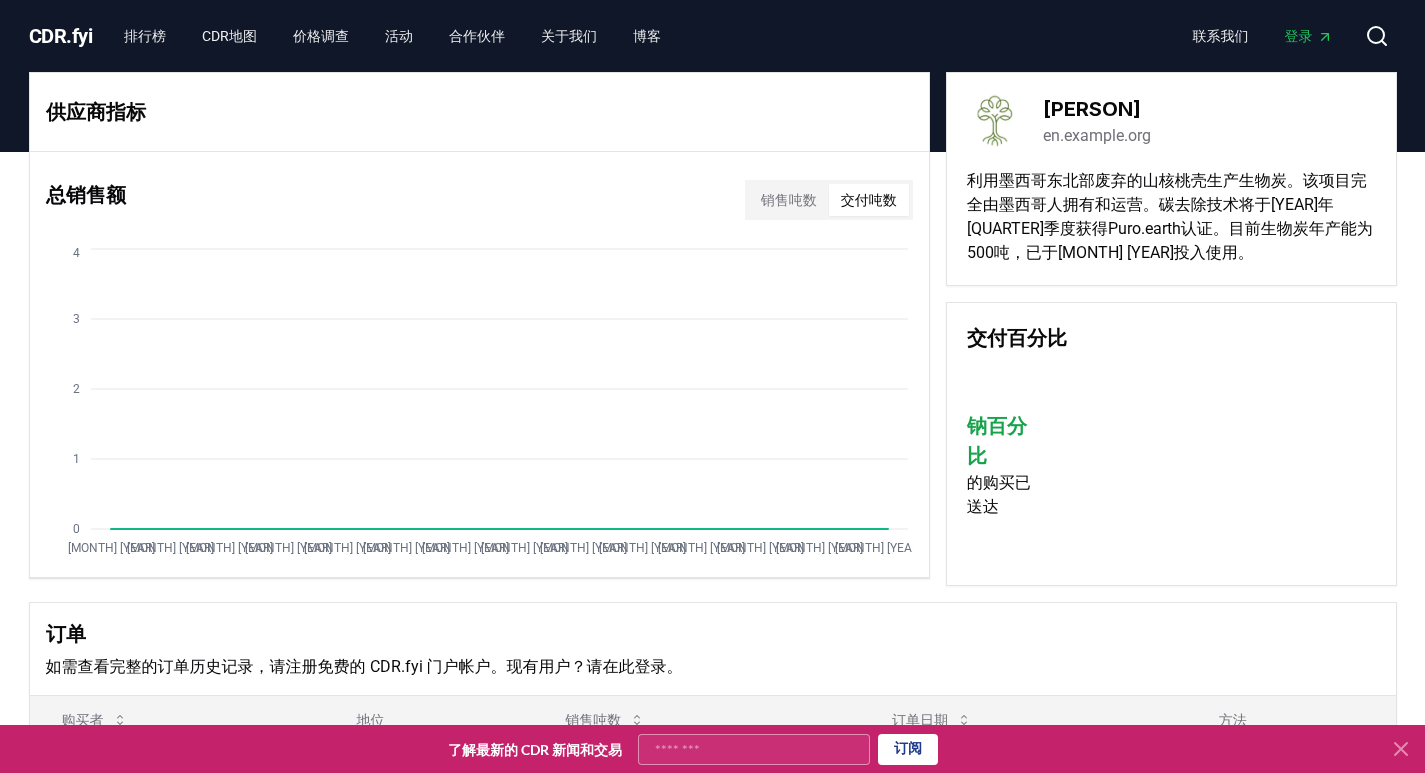 click on "销售吨数" at bounding box center (789, 200) 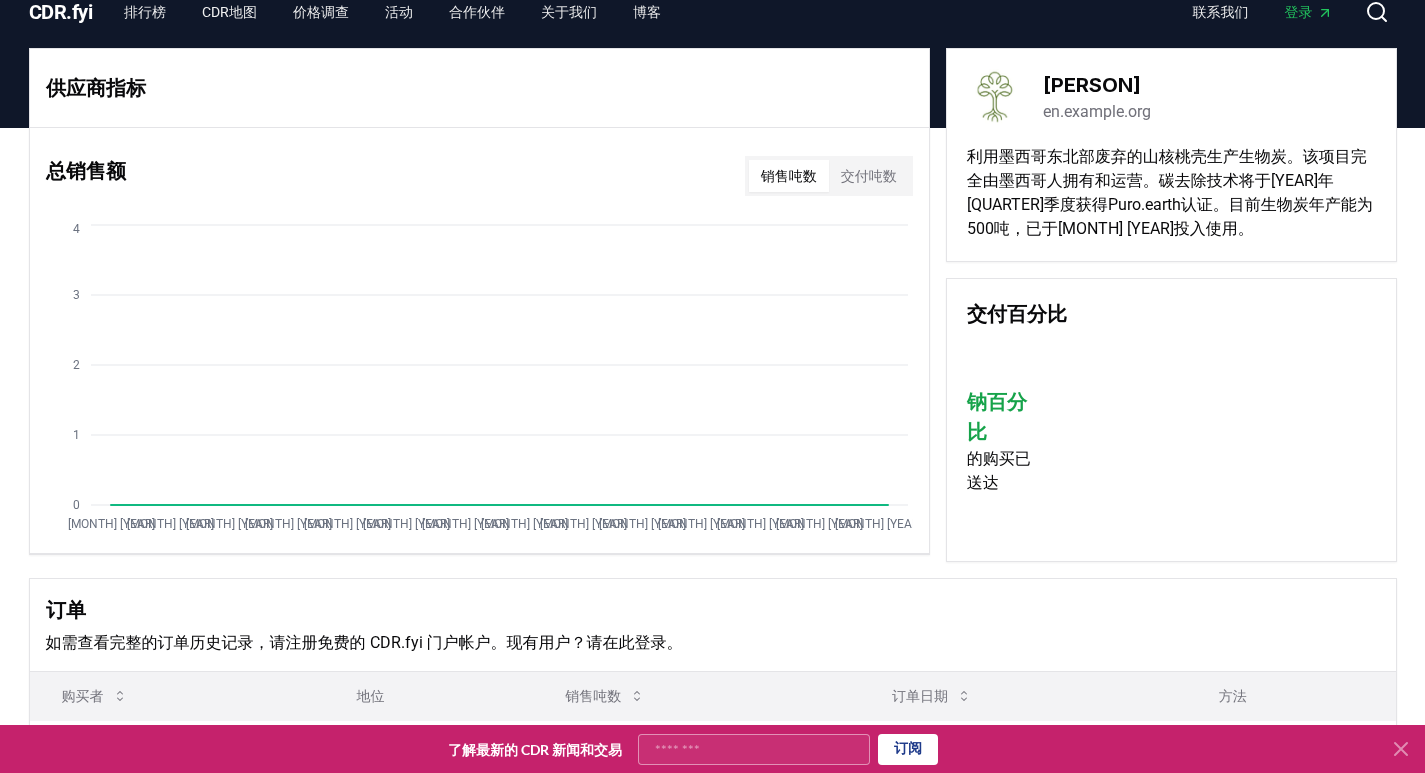 scroll, scrollTop: 0, scrollLeft: 0, axis: both 